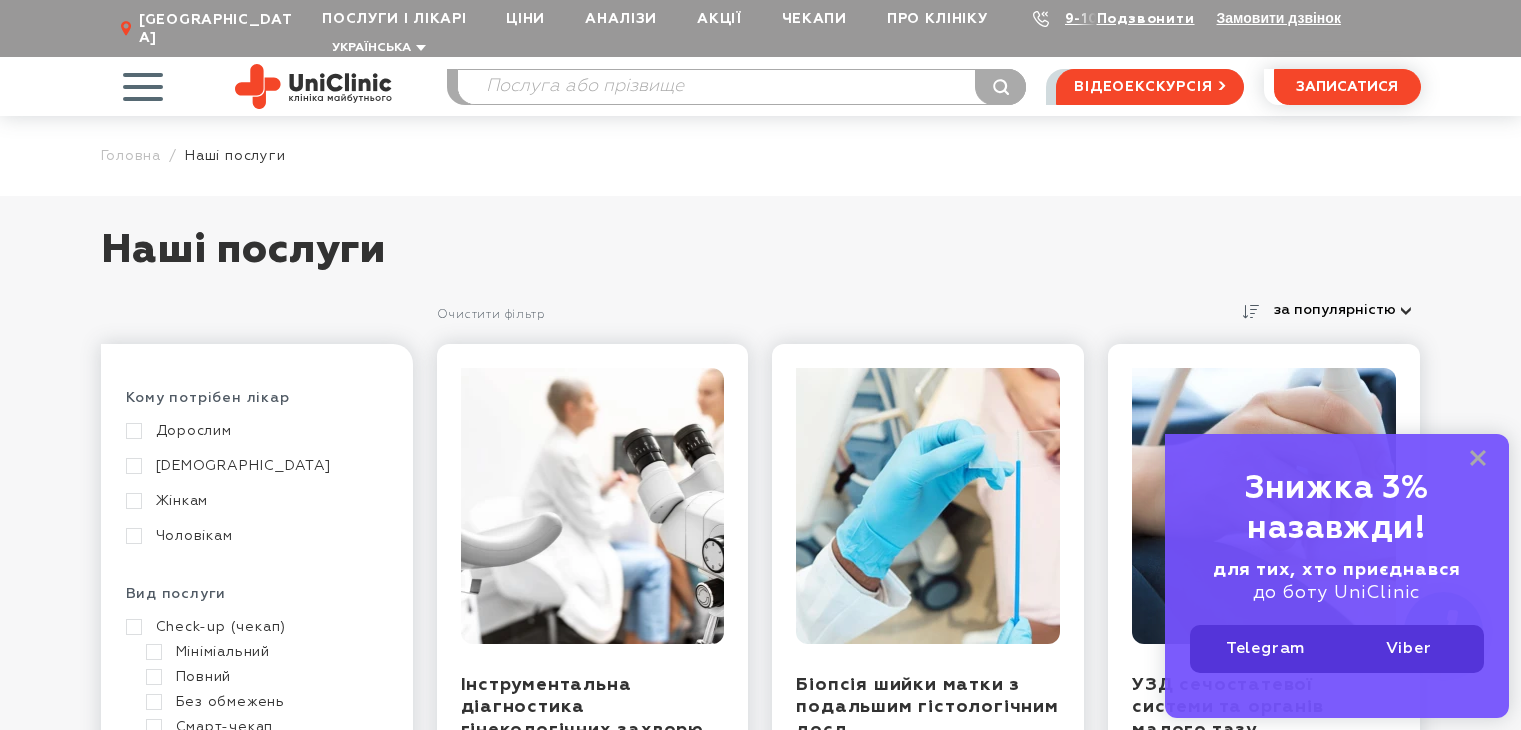 scroll, scrollTop: 0, scrollLeft: 0, axis: both 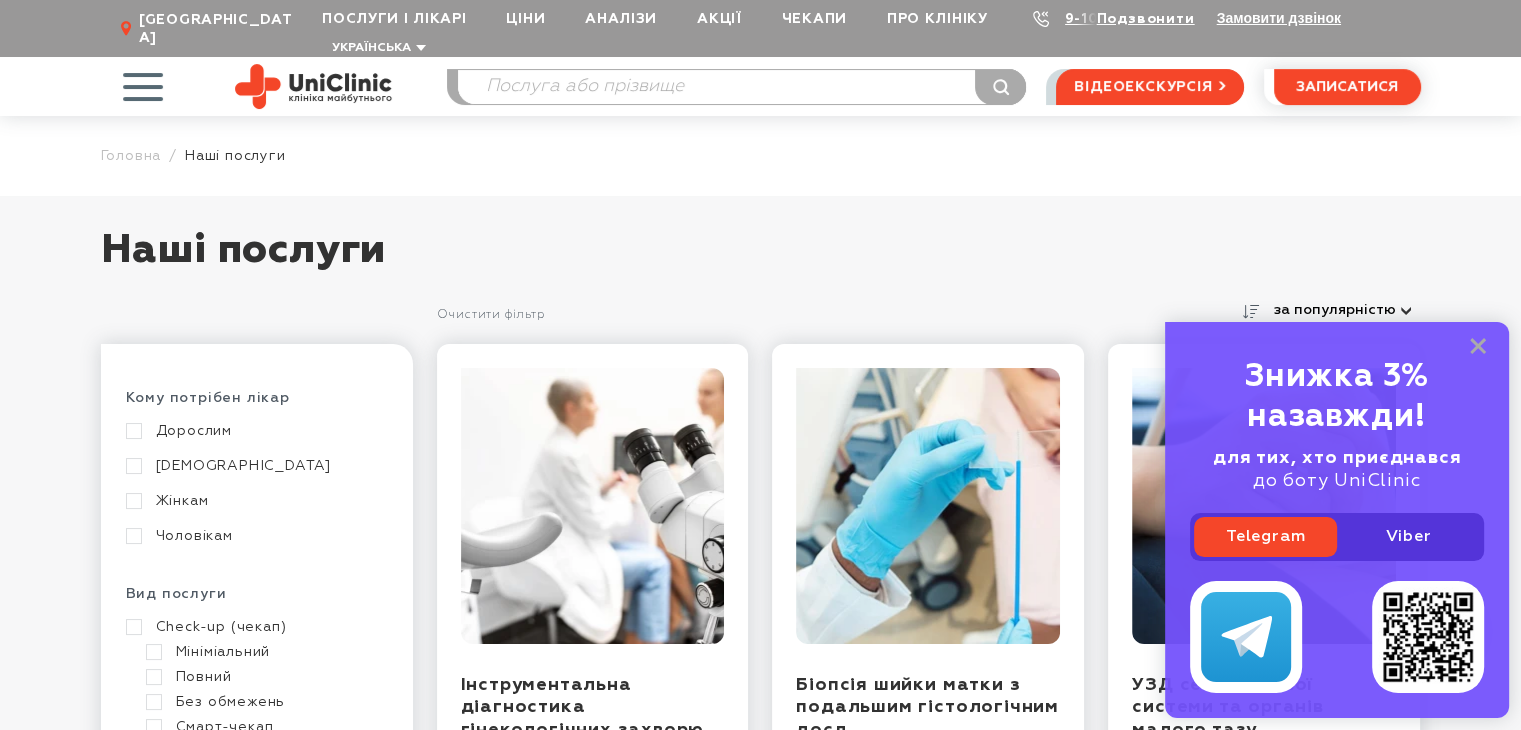 click on "Дорослим" at bounding box center (254, 431) 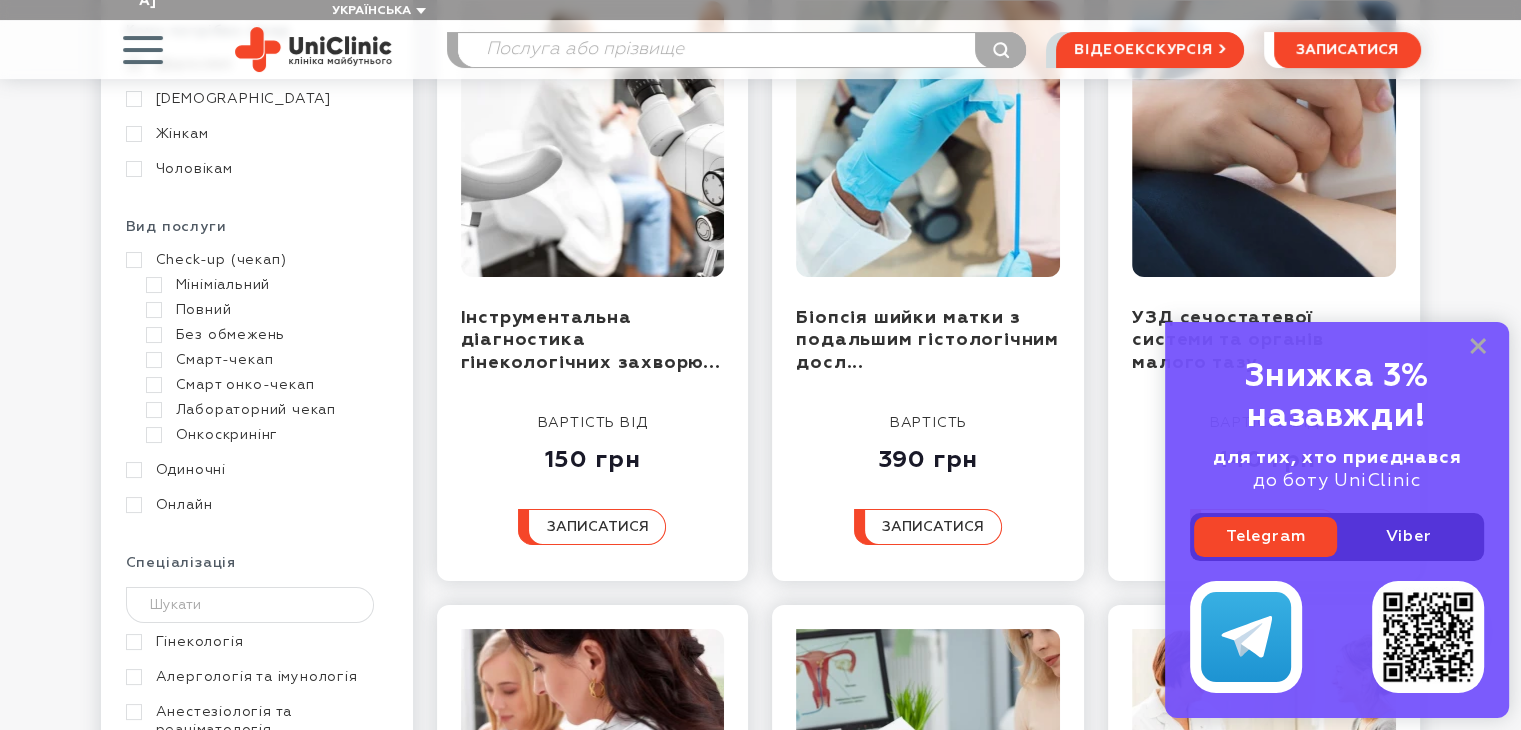 scroll, scrollTop: 600, scrollLeft: 0, axis: vertical 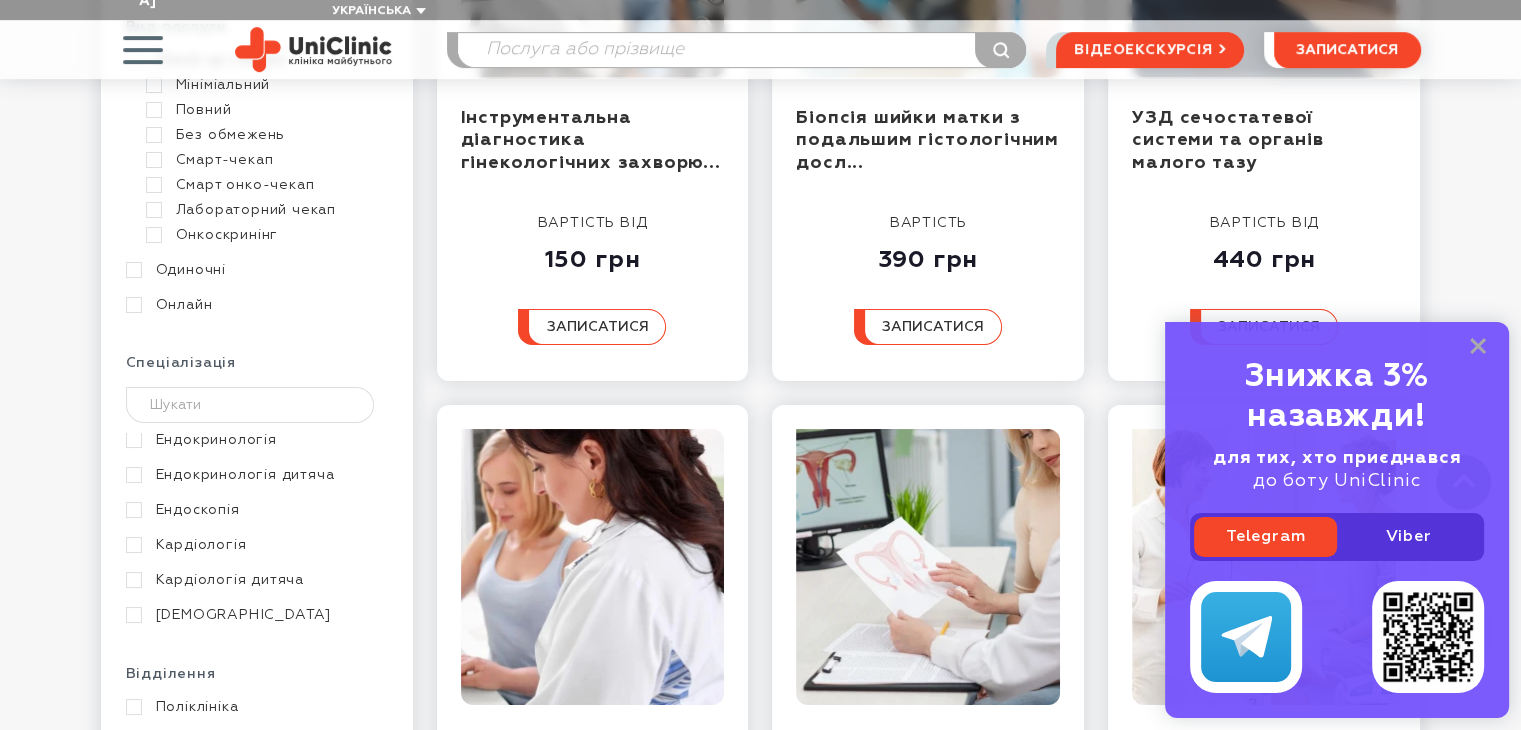 click on "Спеціалізація
Гінекологія
Алергологія та імунологія
Анестезіологія та реаніматологія
Гастроентерологія
Дерматологія
Діагностика ендоскопічна
Діагностика ультразвукова
Діагностика функціональна
Ендокринологія
Ендокринологія дитяча
Ендоскопія
Кардіологія" at bounding box center [257, 489] 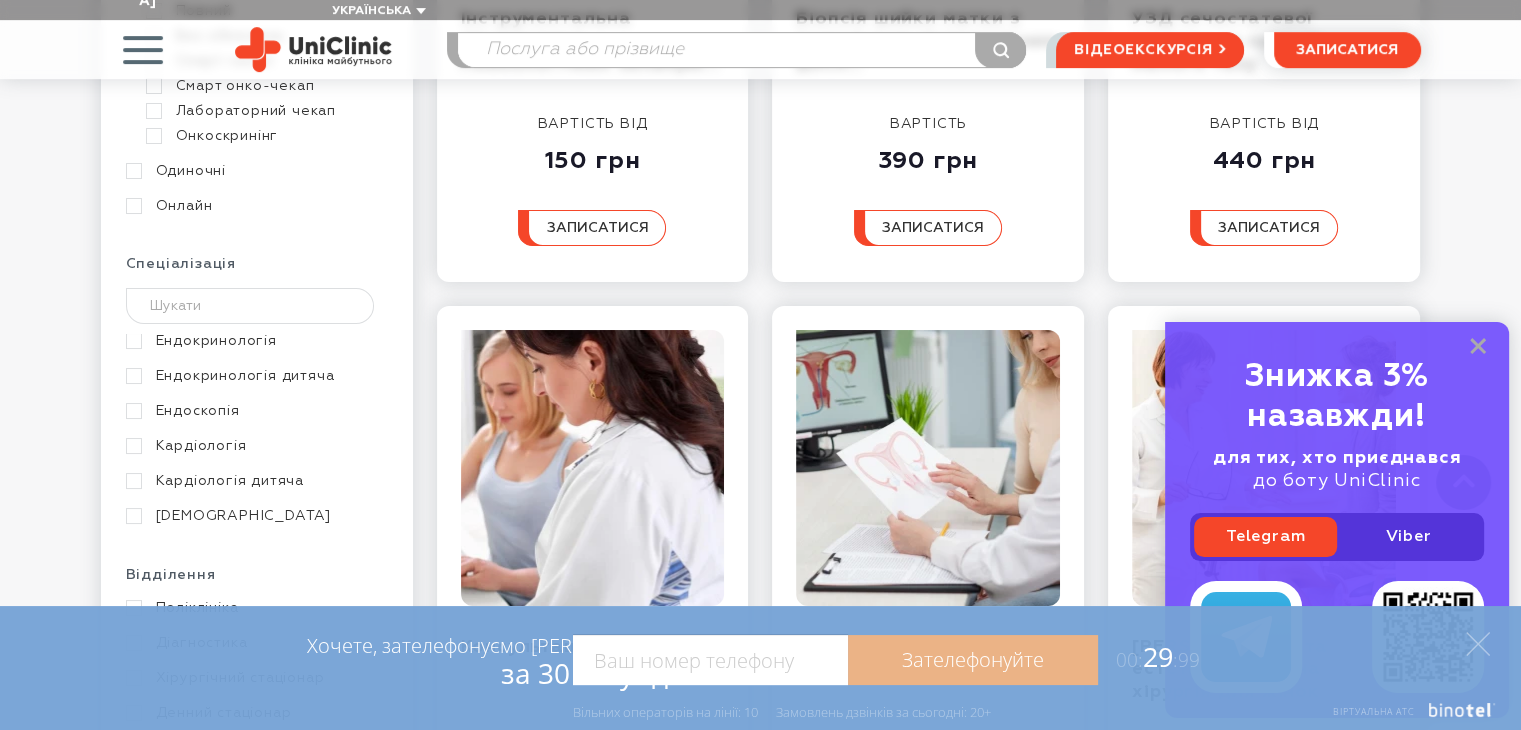 scroll, scrollTop: 700, scrollLeft: 0, axis: vertical 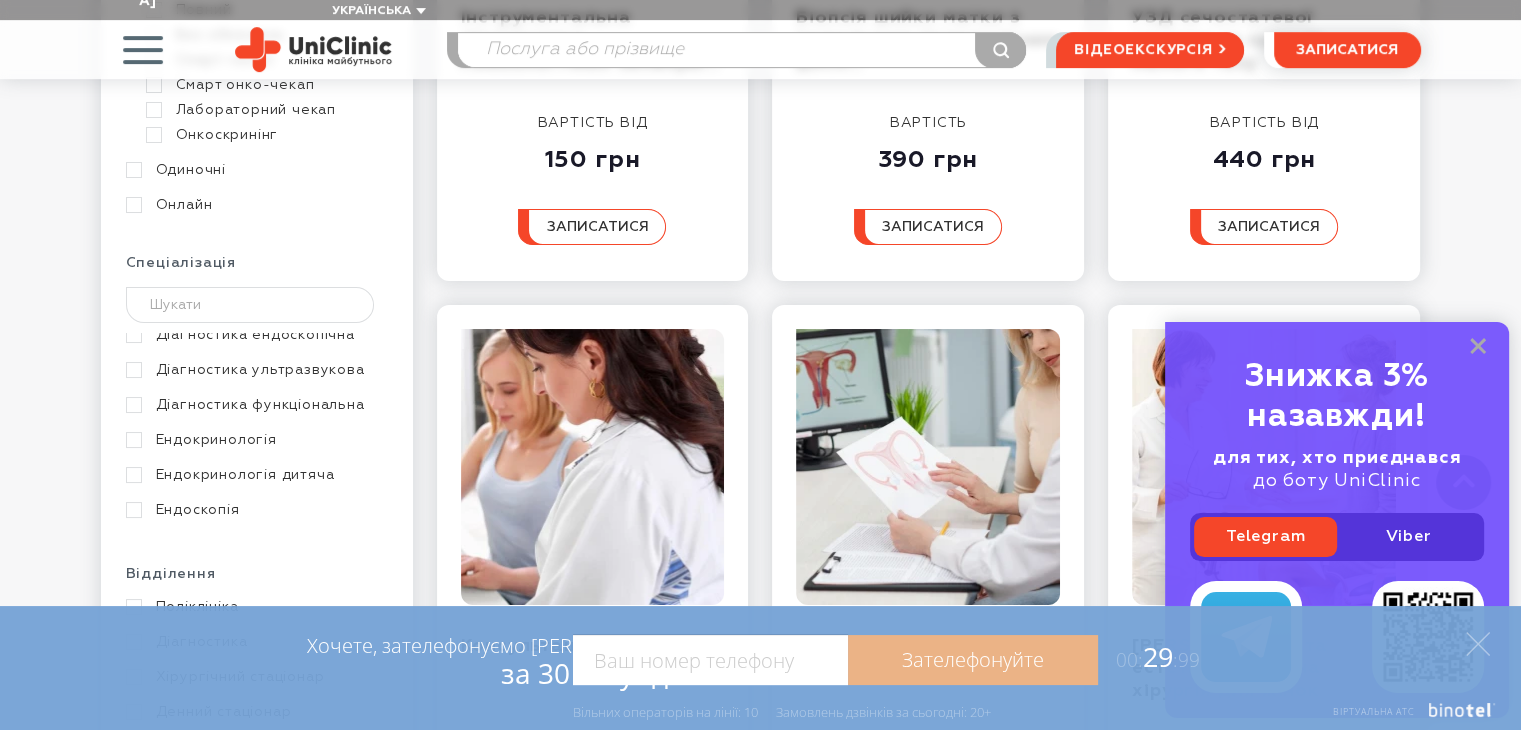click on "Ендокринологія" at bounding box center (254, 440) 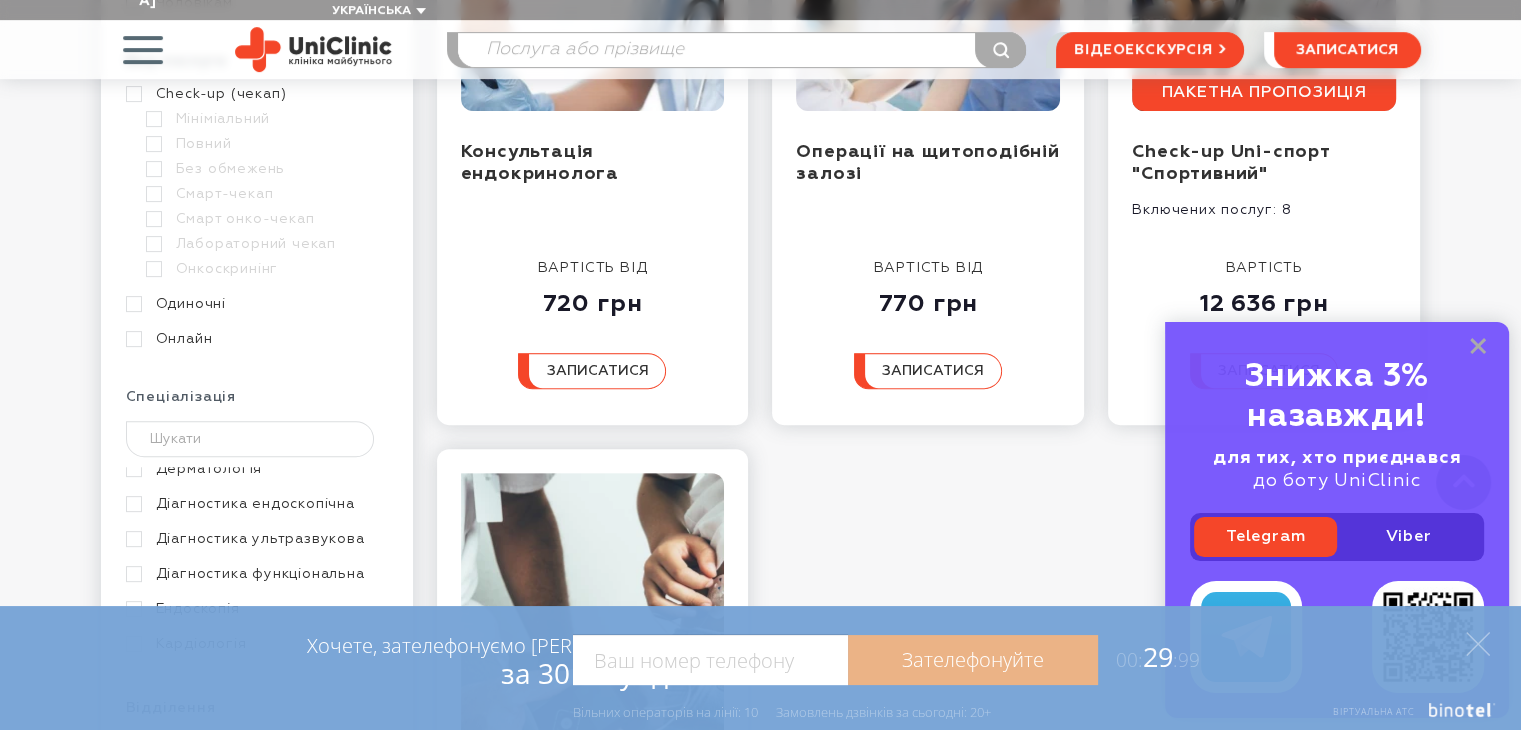 scroll, scrollTop: 500, scrollLeft: 0, axis: vertical 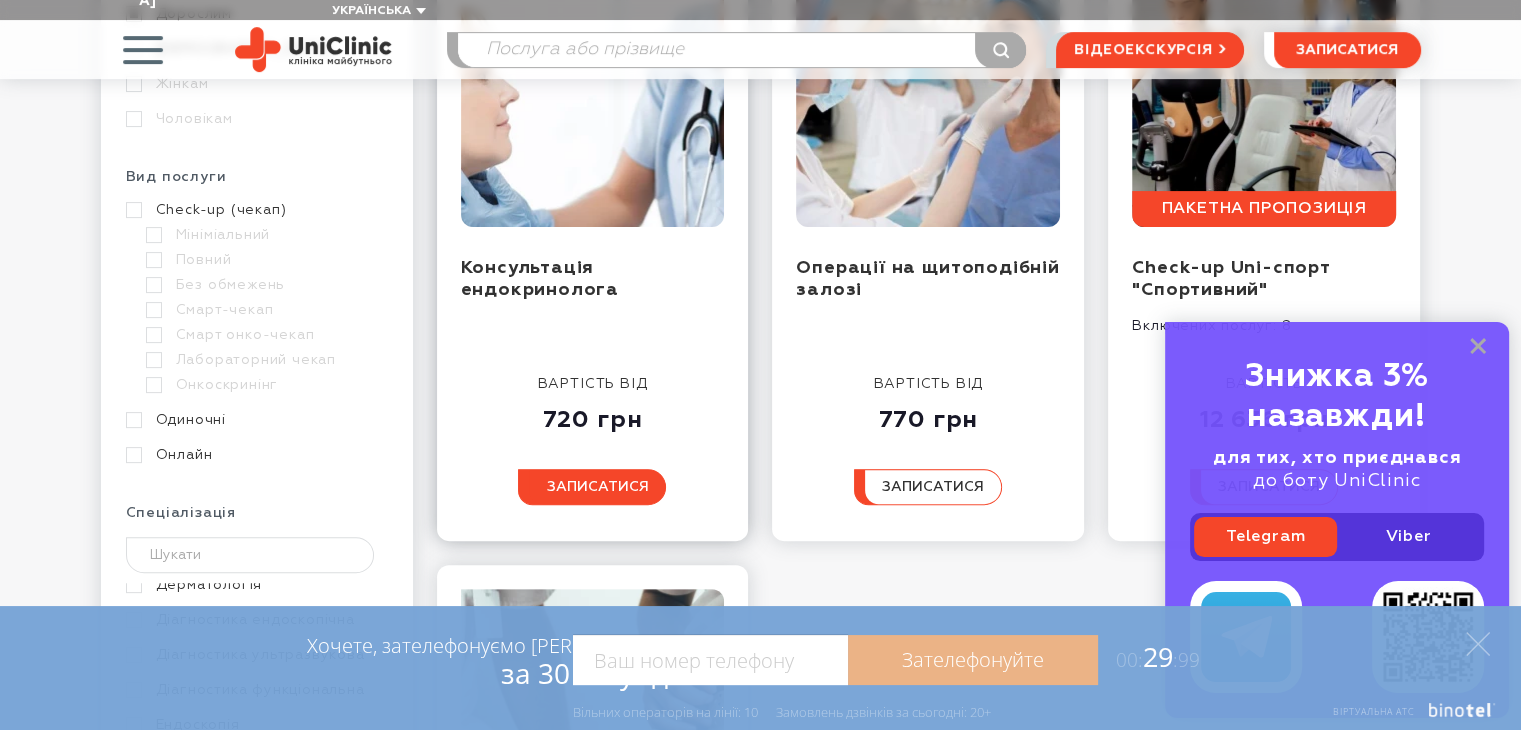 click on "записатися" at bounding box center (597, 487) 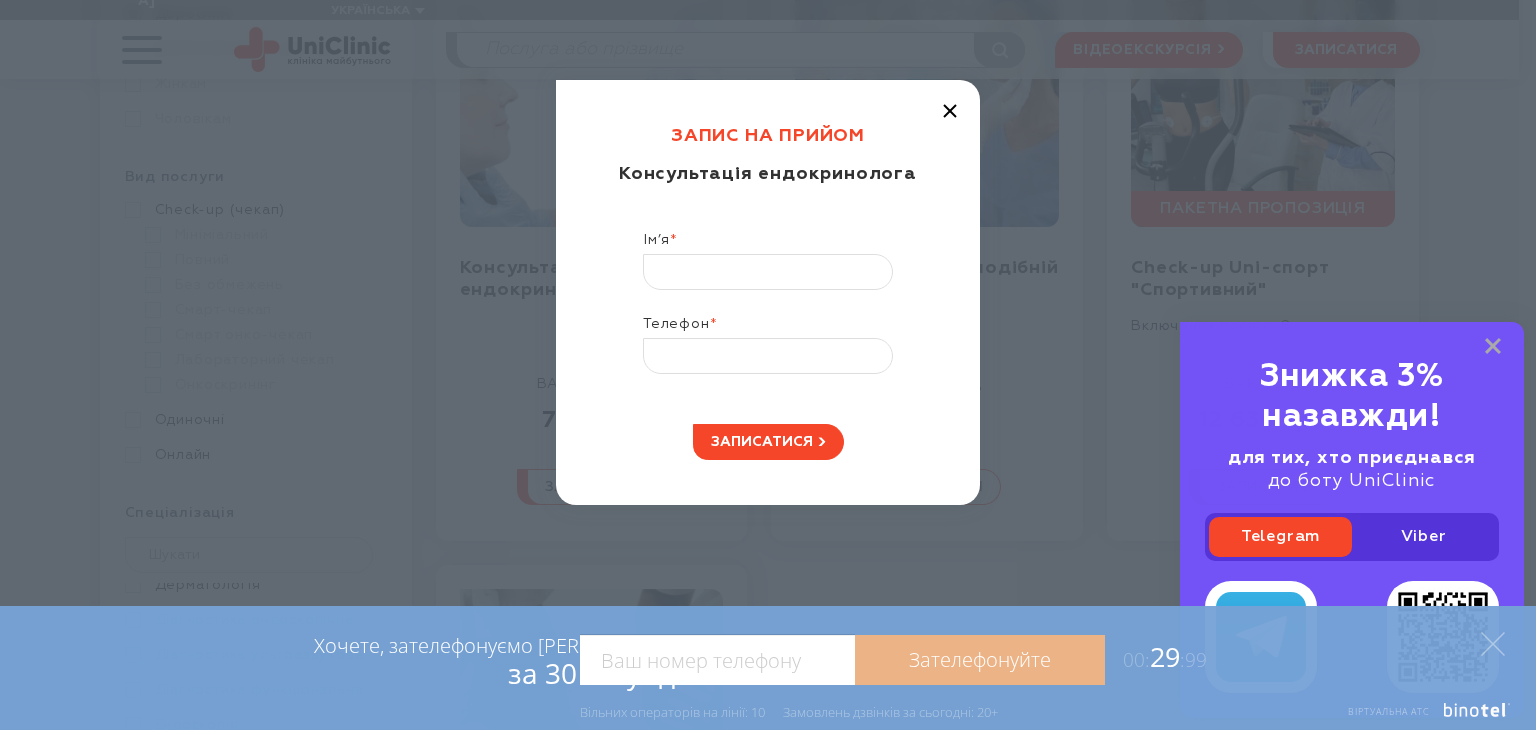 click on "Запис на прийом
Консультація ендокринолога Ім’я * Телефон *  записатися" at bounding box center [768, 292] 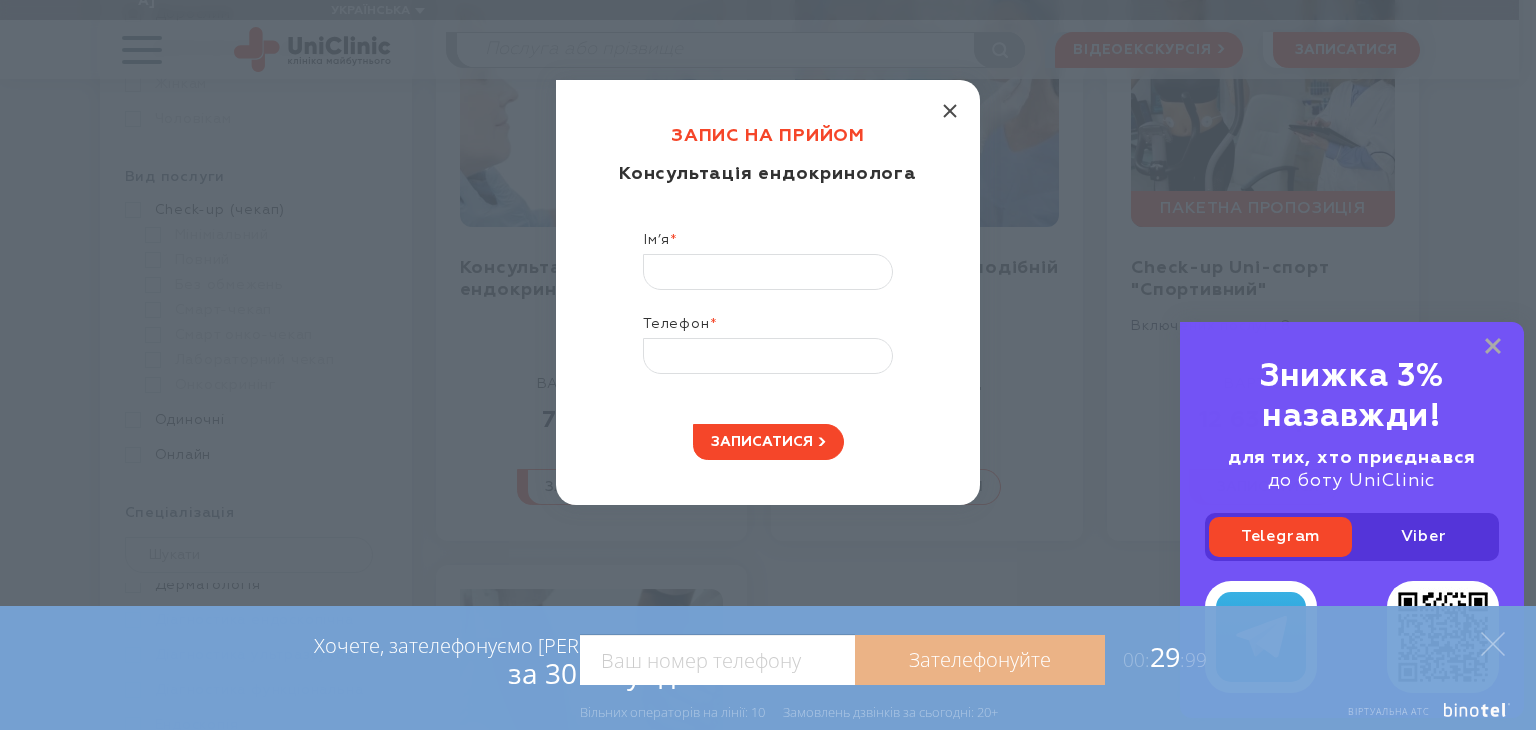 click 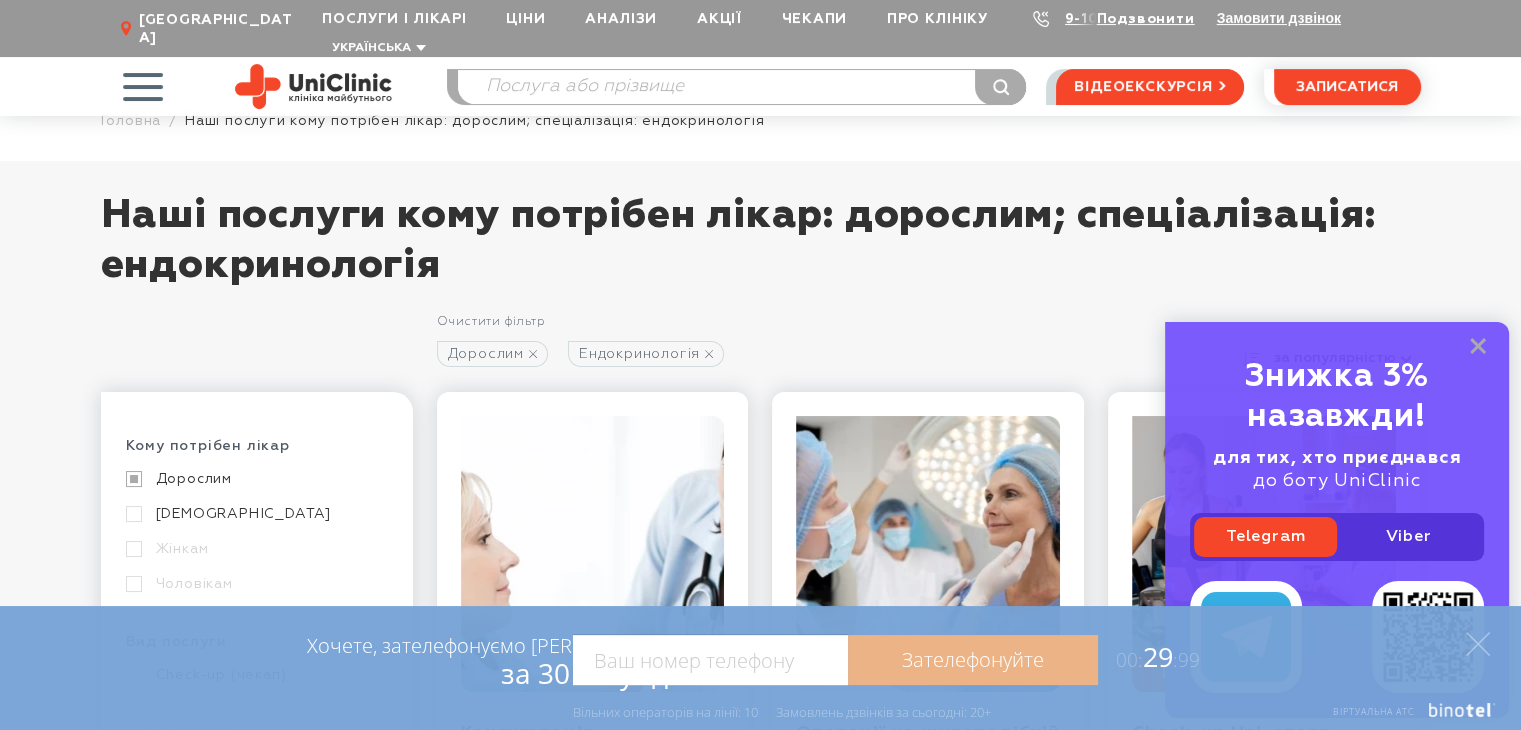 scroll, scrollTop: 0, scrollLeft: 0, axis: both 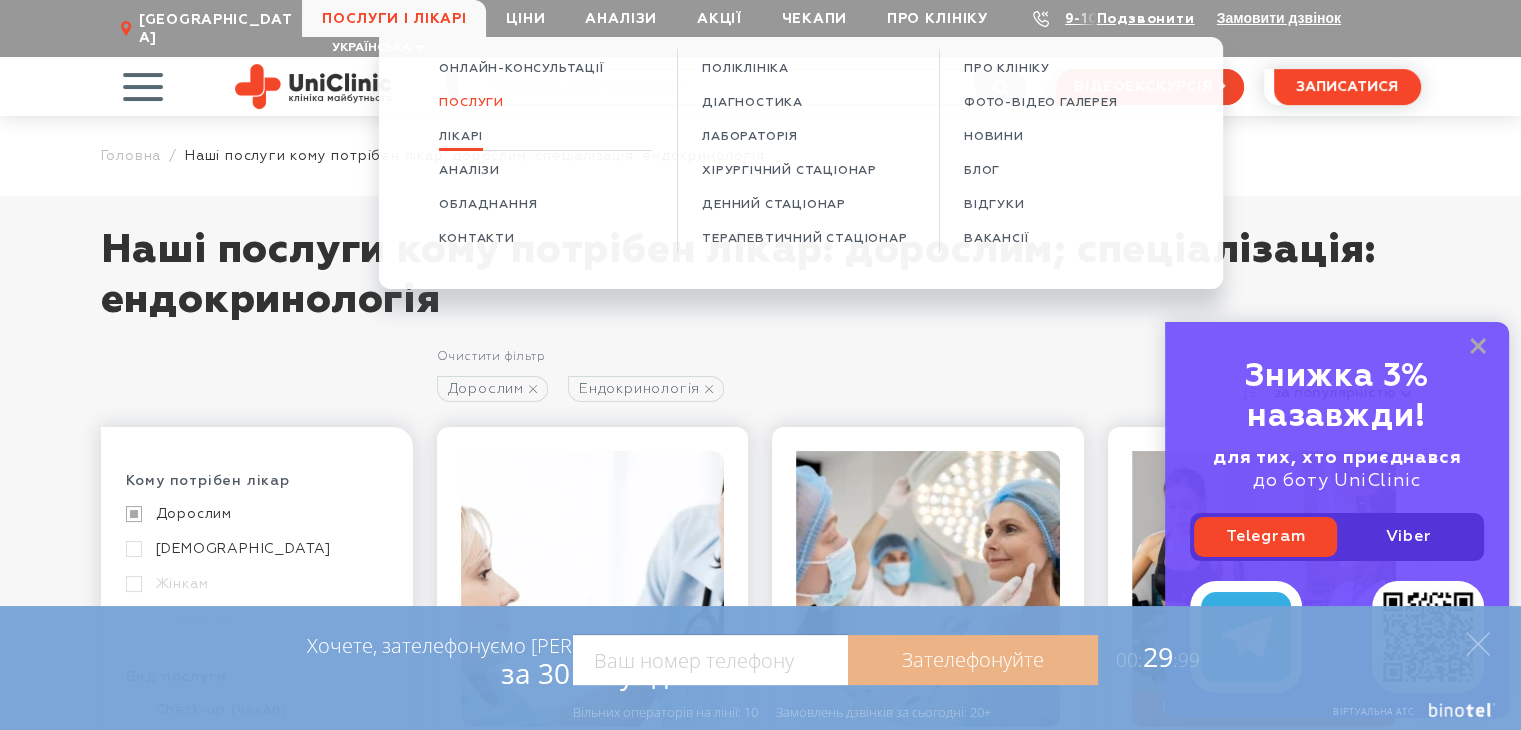 click on "Лікарі" at bounding box center [461, 137] 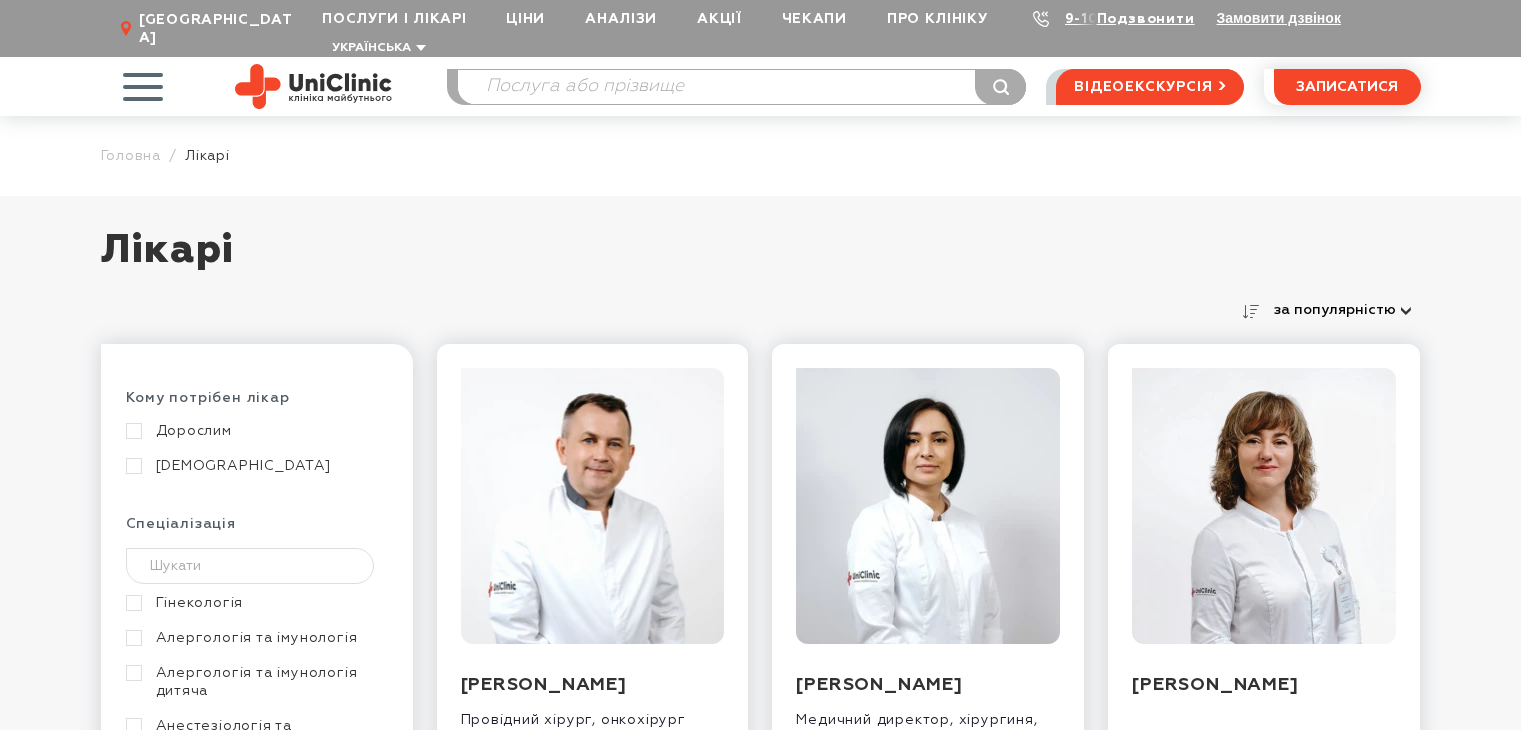 scroll, scrollTop: 0, scrollLeft: 0, axis: both 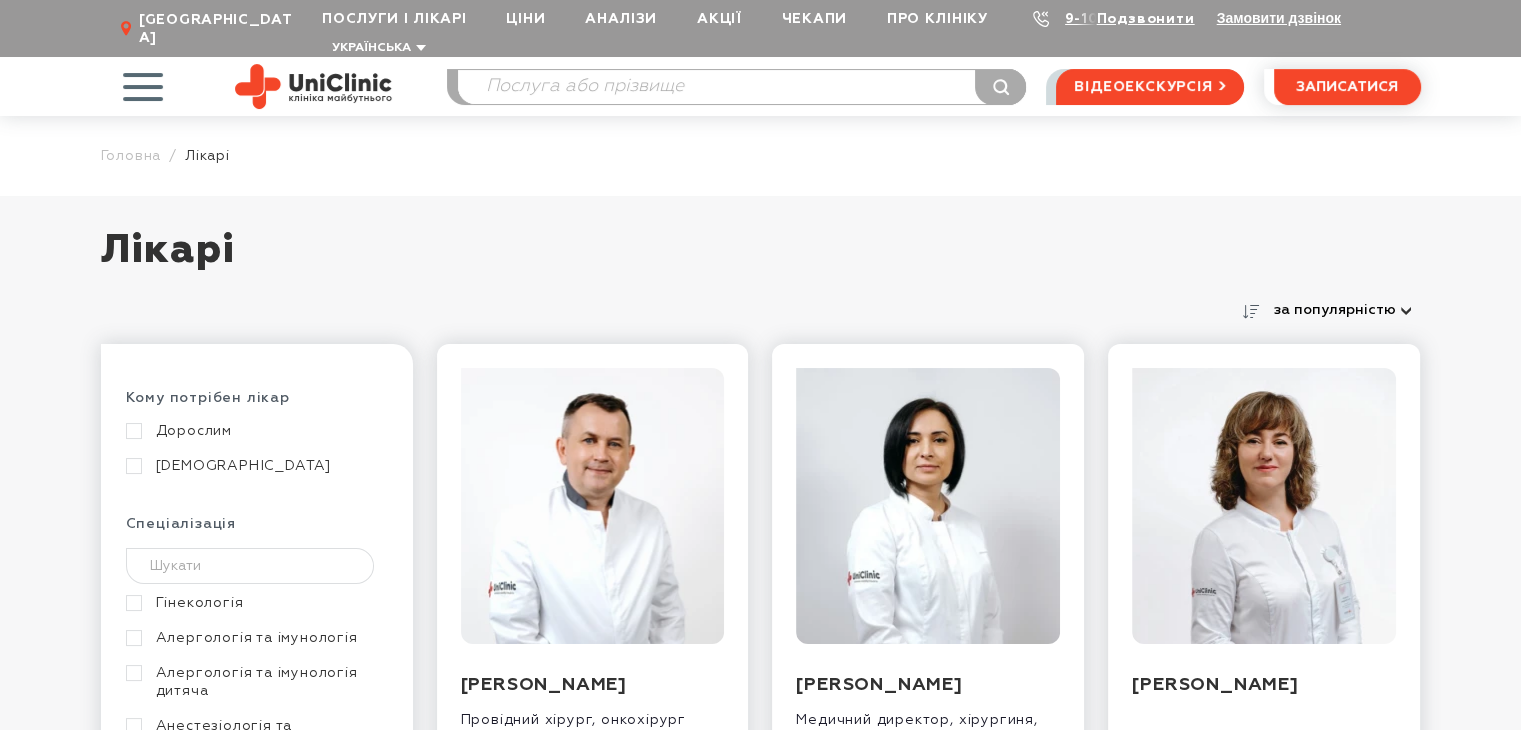 click on "Дорослим" at bounding box center (254, 431) 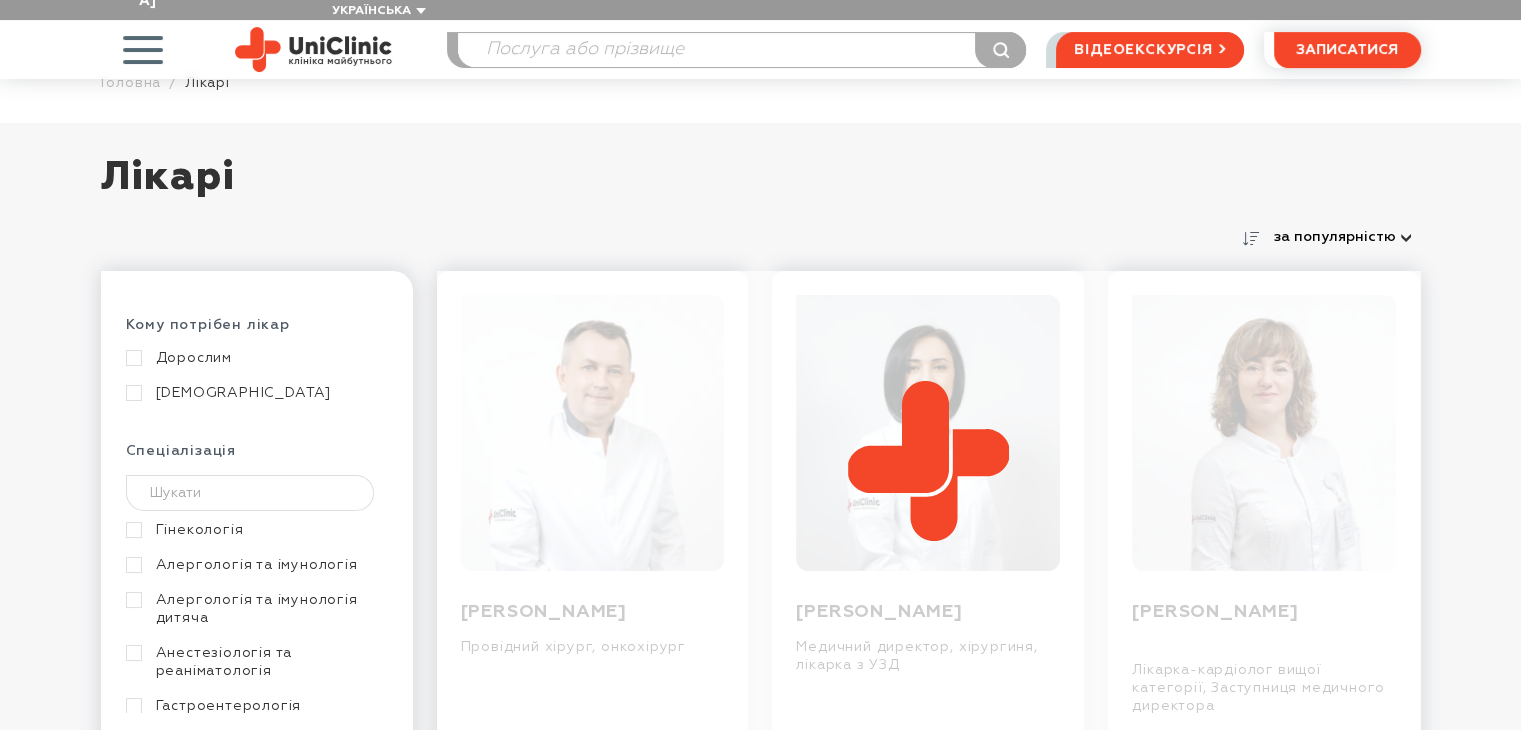 scroll, scrollTop: 300, scrollLeft: 0, axis: vertical 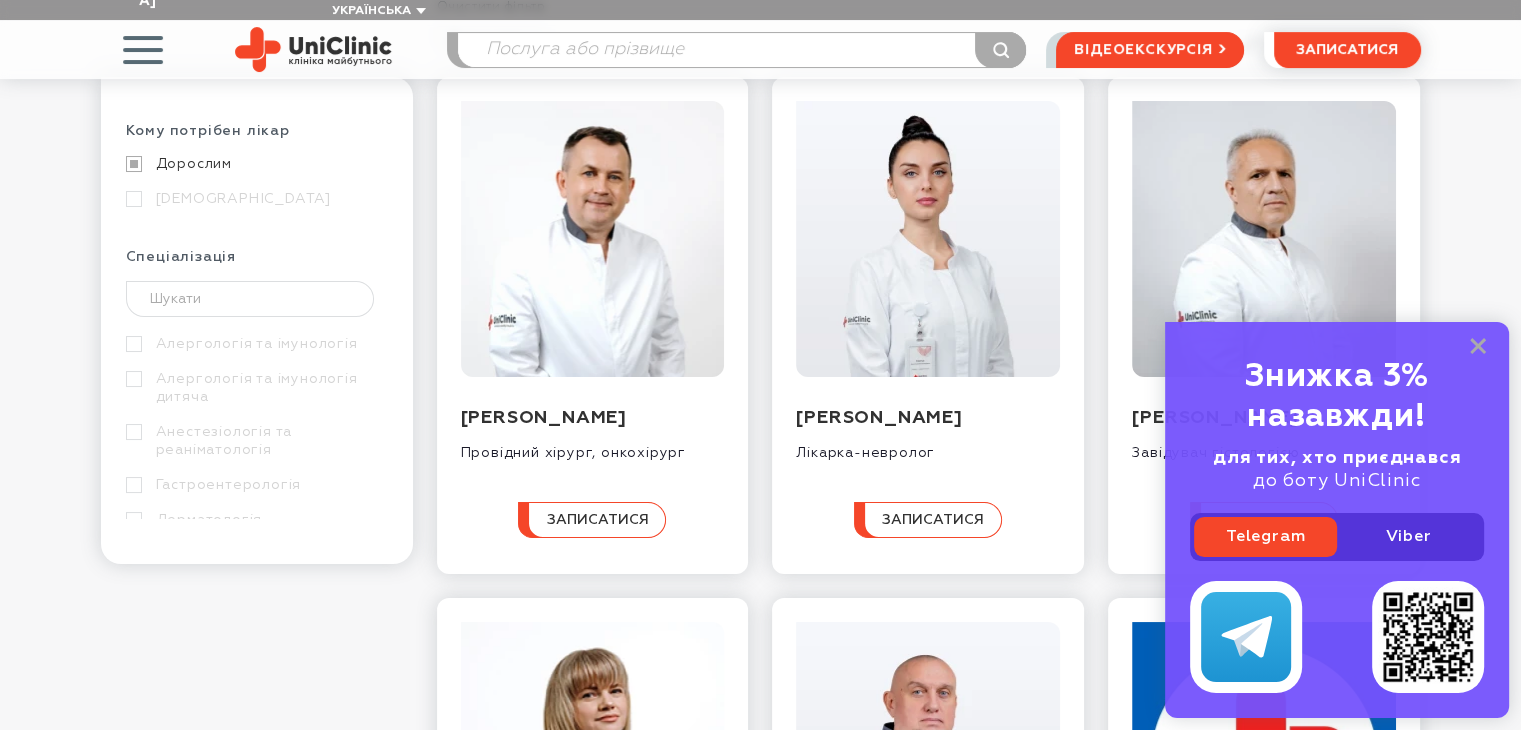 click on "Знижка 3% назавжди!      для тих, хто приєднався  до боту UniClinic        Telegram   Viber" at bounding box center (1337, 520) 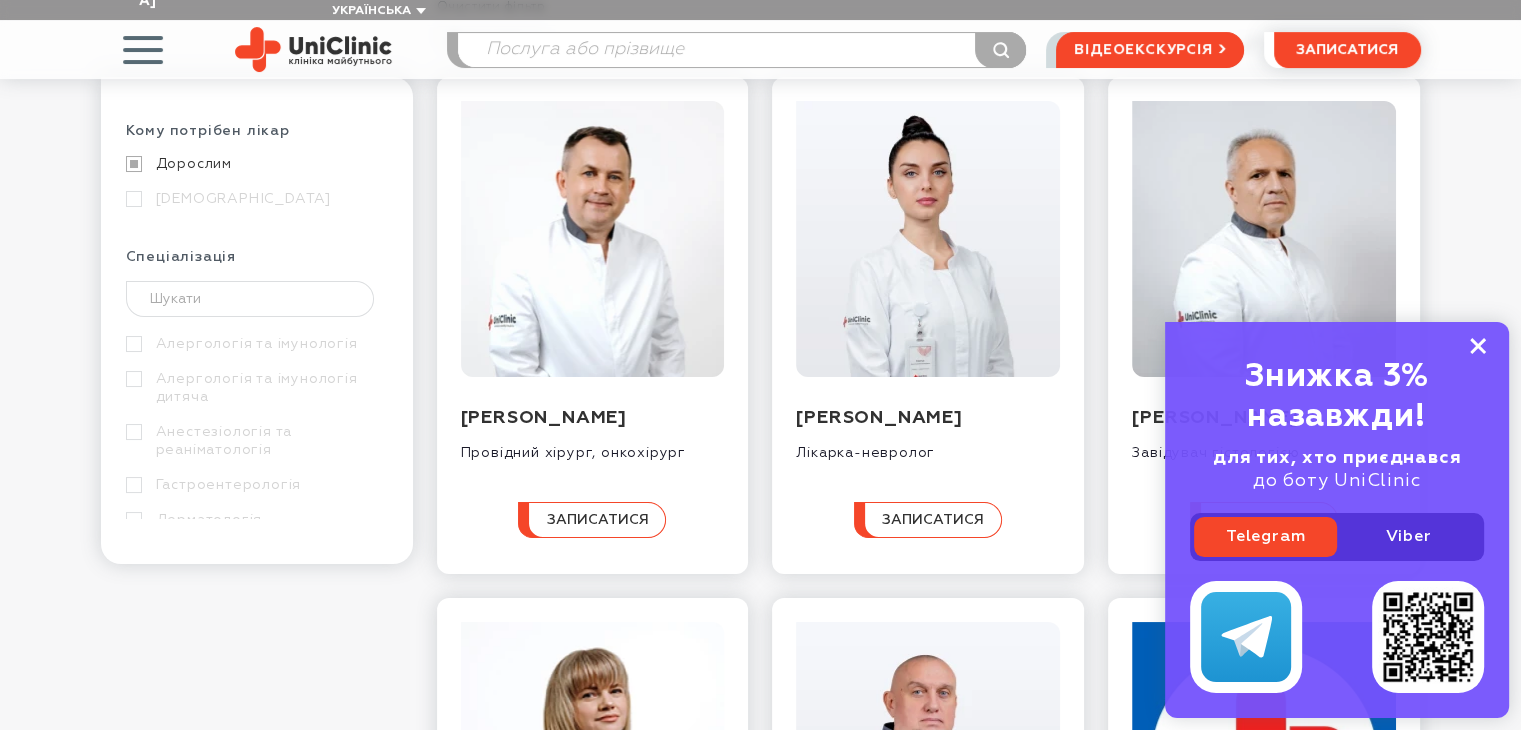 click 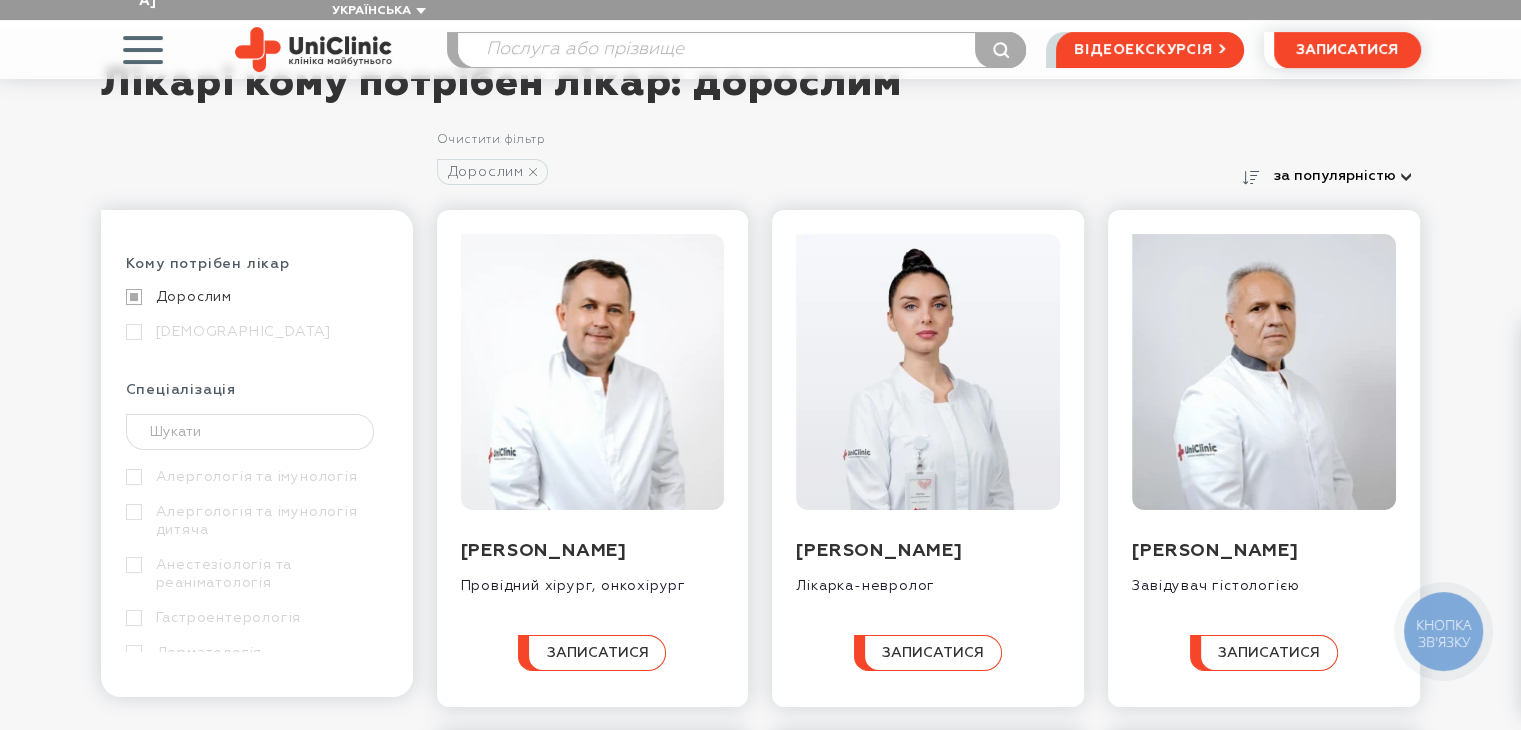 scroll, scrollTop: 0, scrollLeft: 0, axis: both 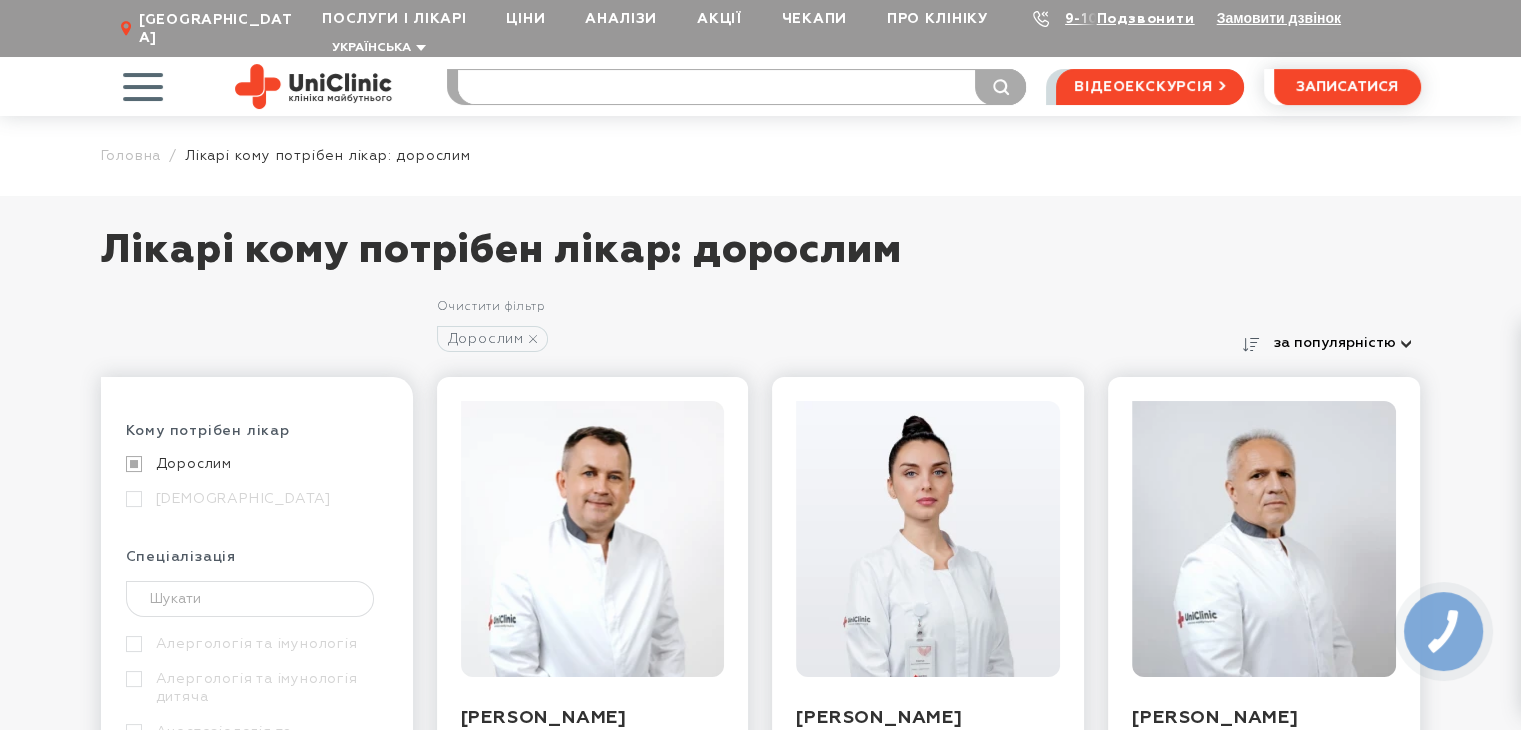 click at bounding box center [742, 87] 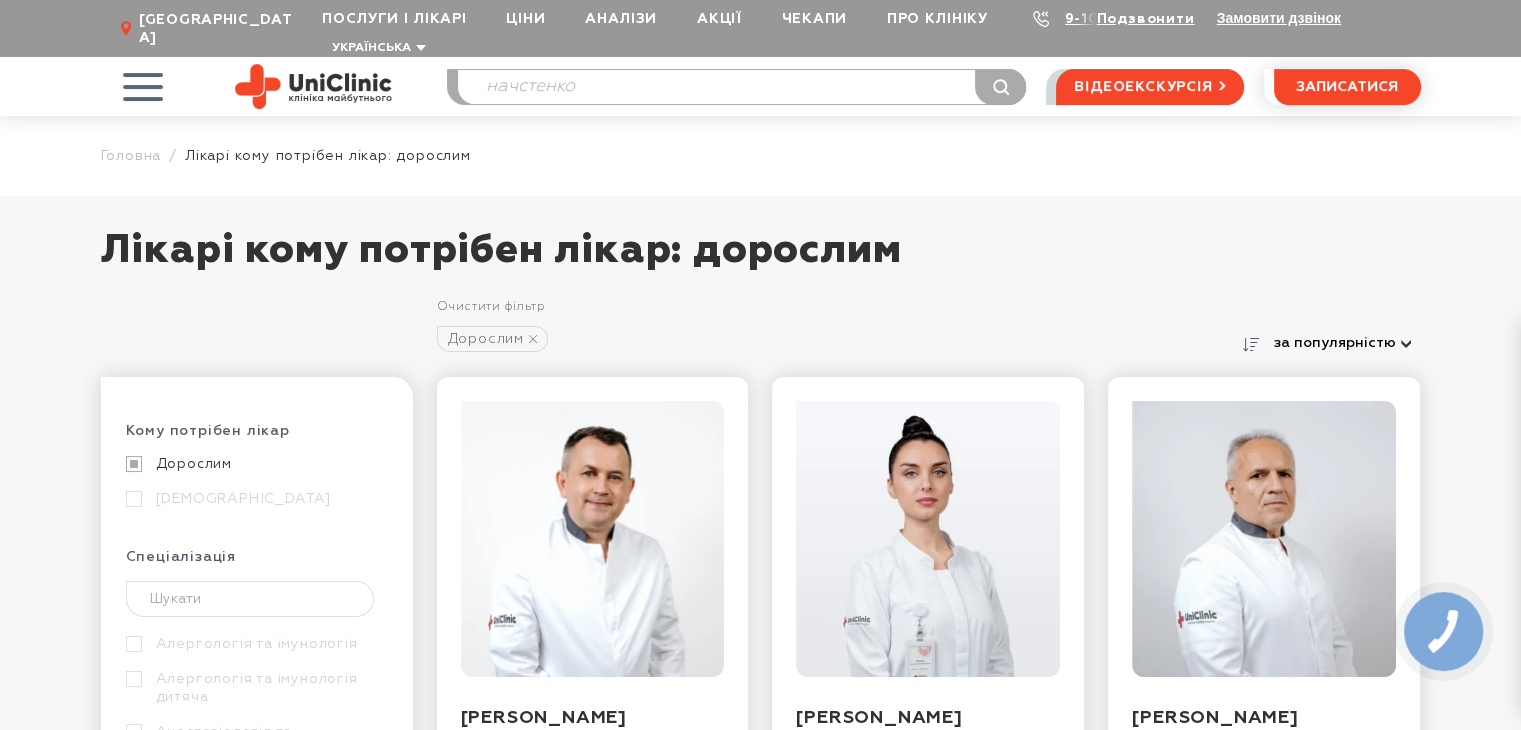 type on "начстенко" 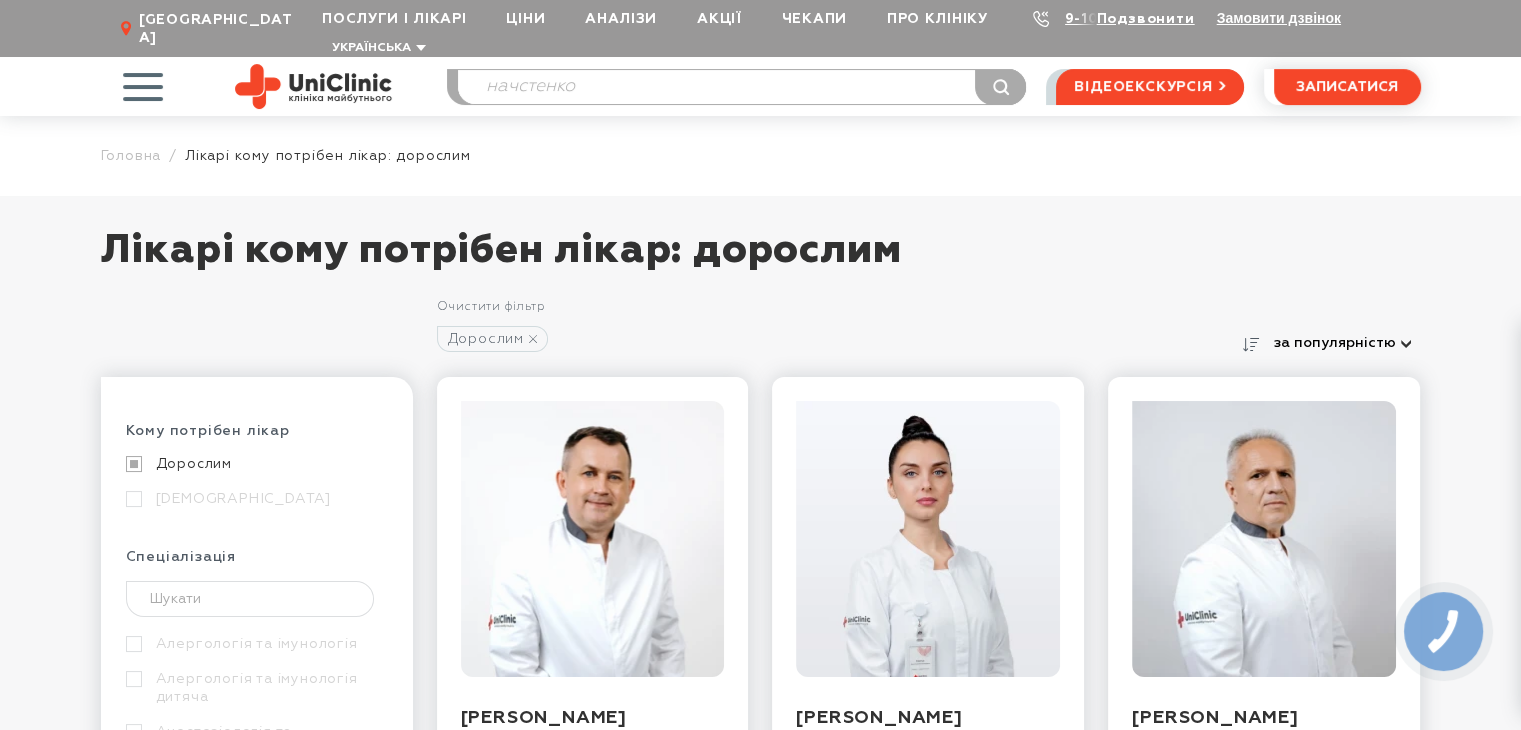 click at bounding box center [1000, 87] 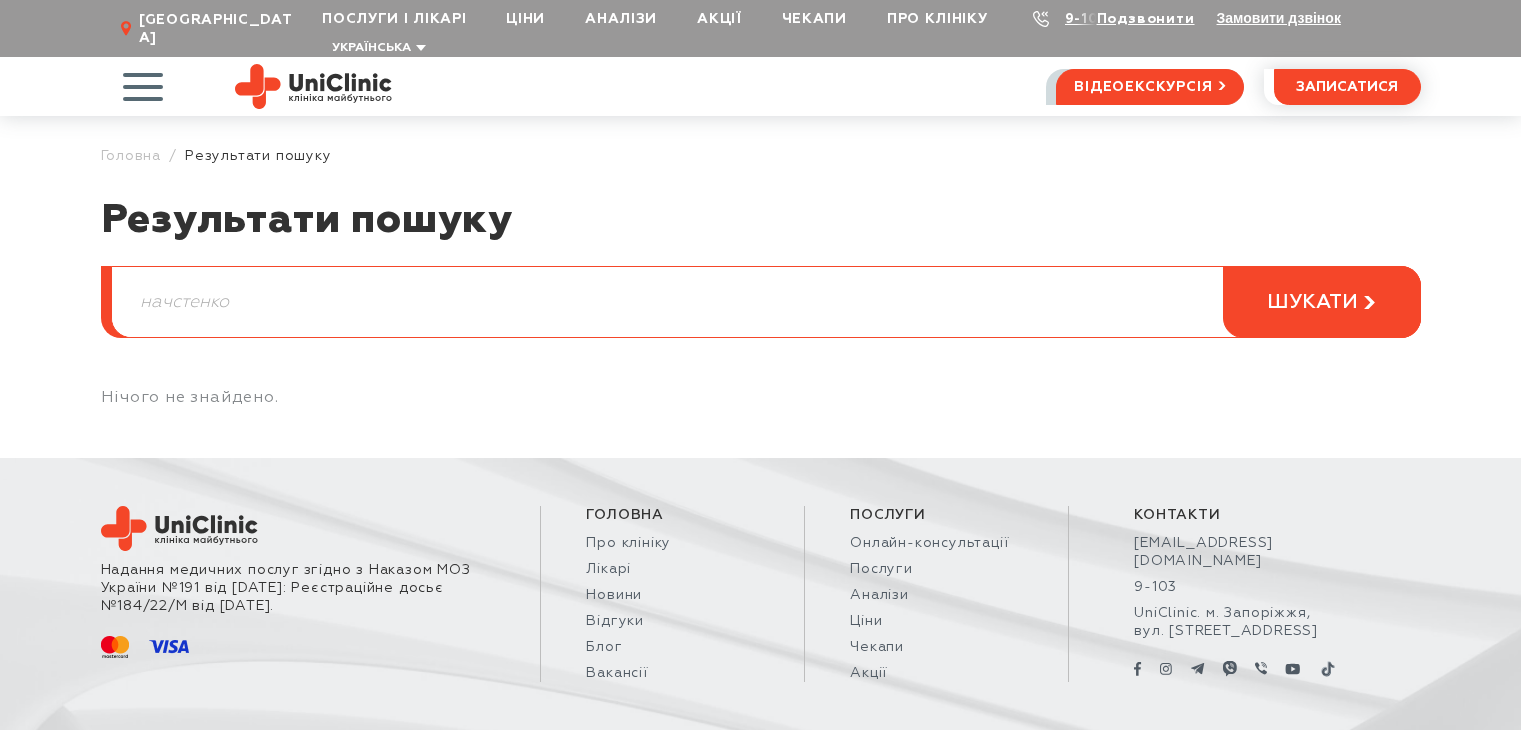 scroll, scrollTop: 0, scrollLeft: 0, axis: both 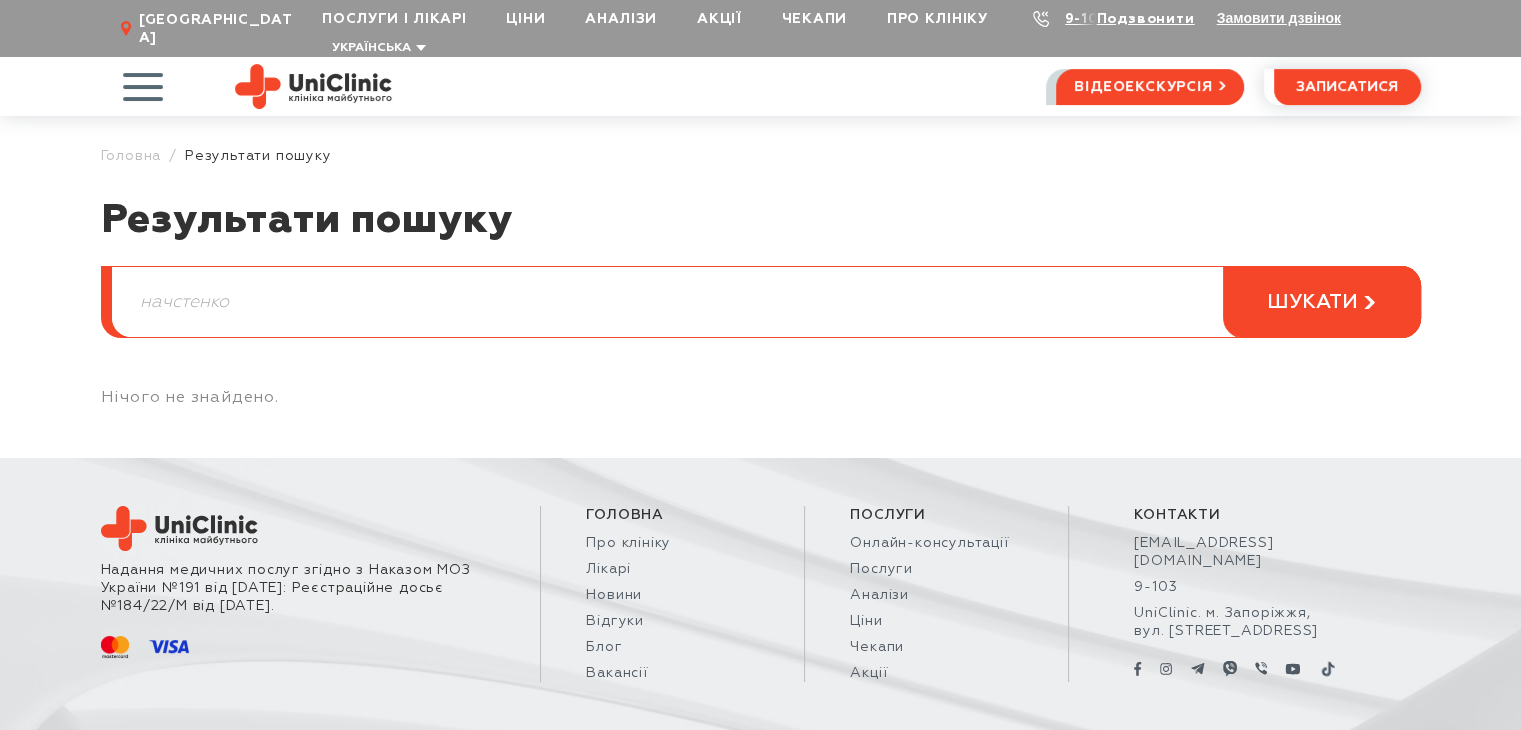 click on "начстенко" at bounding box center [766, 302] 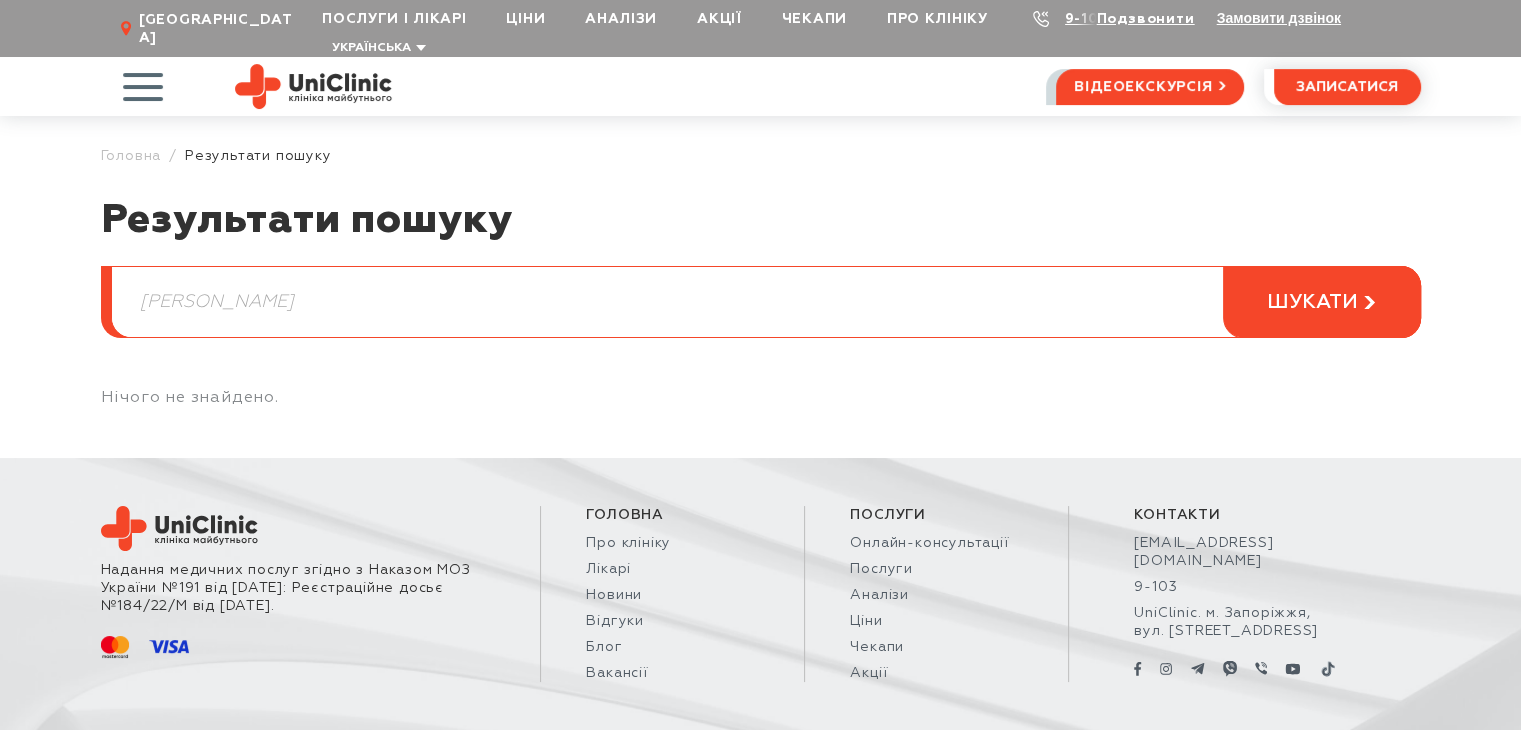 type on "[PERSON_NAME]" 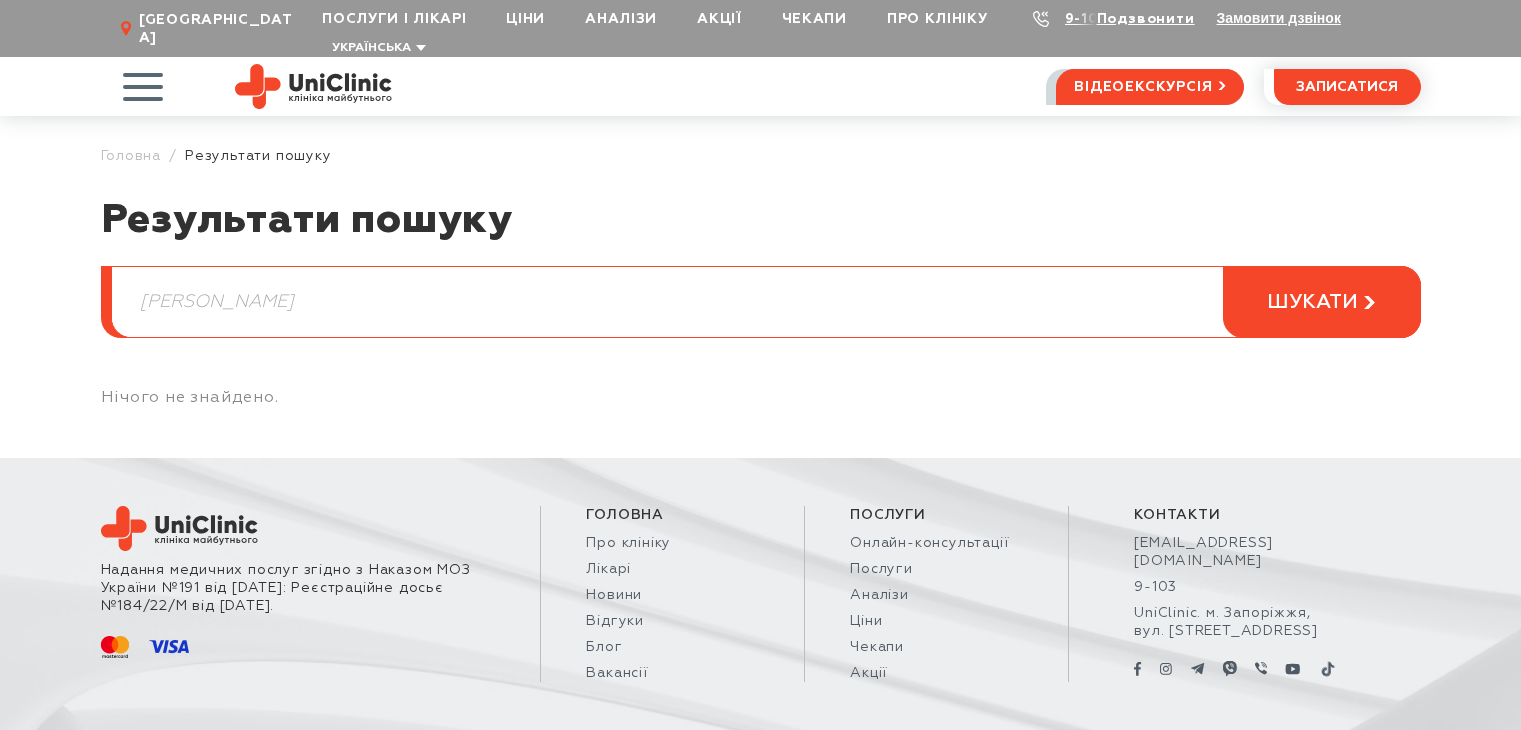 scroll, scrollTop: 0, scrollLeft: 0, axis: both 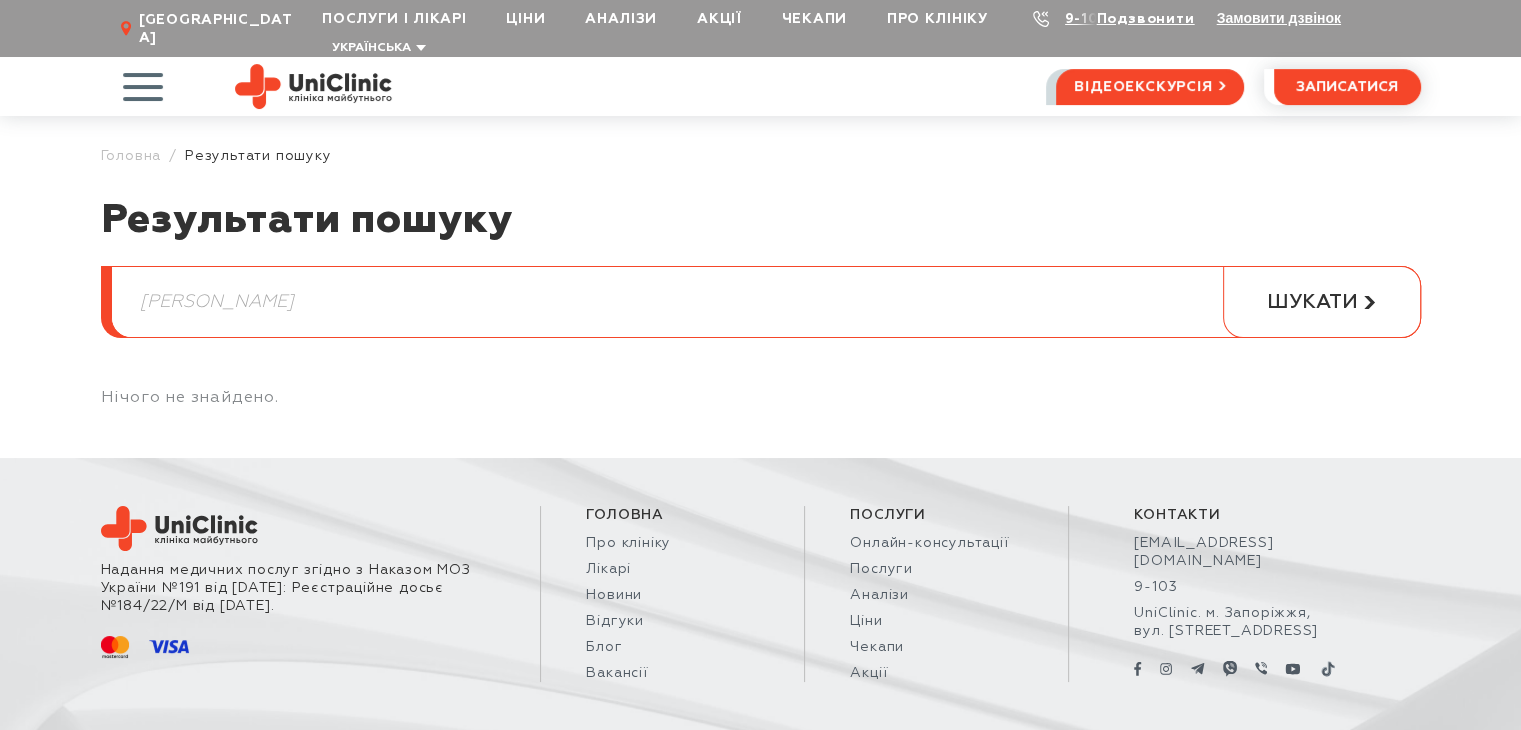 click on "шукати" at bounding box center [1312, 302] 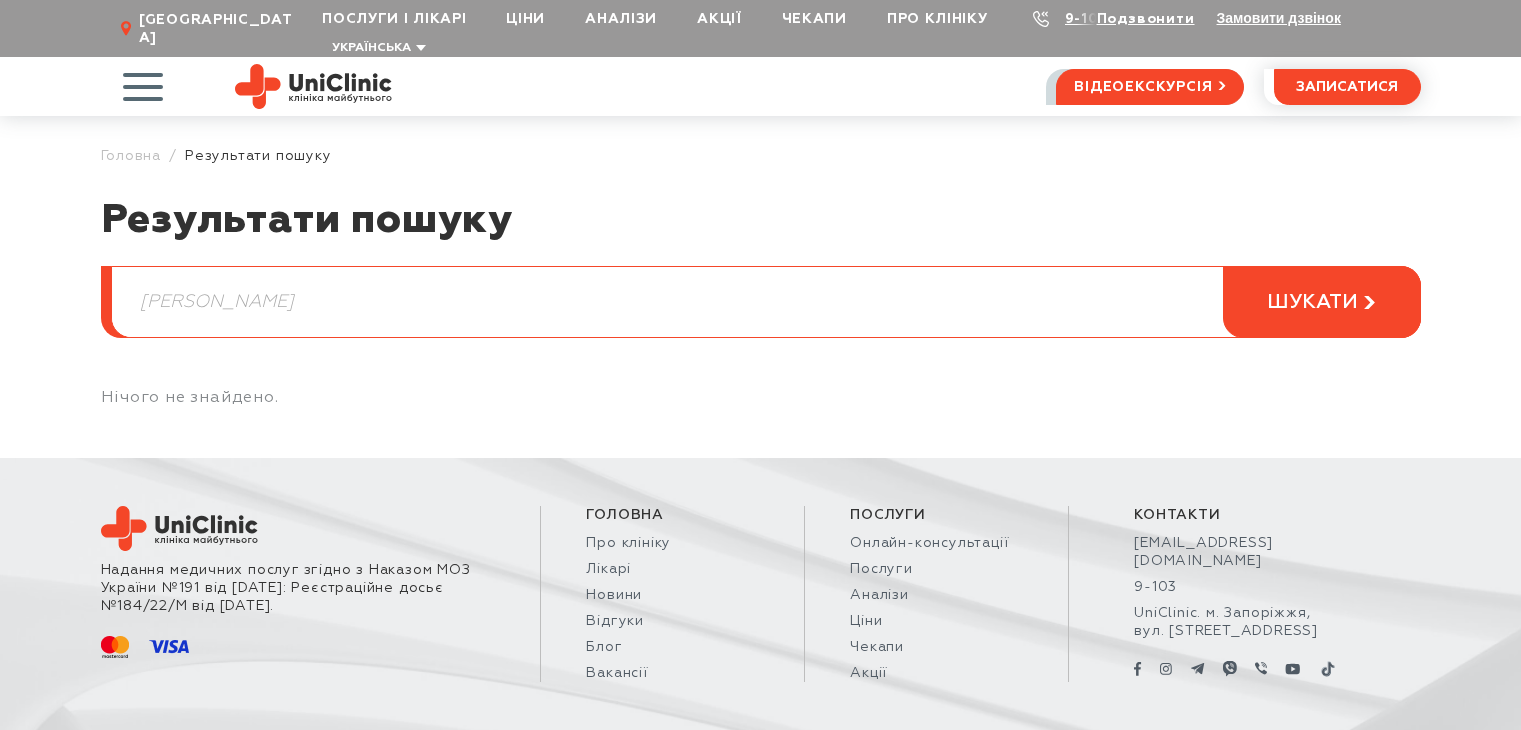 scroll, scrollTop: 0, scrollLeft: 0, axis: both 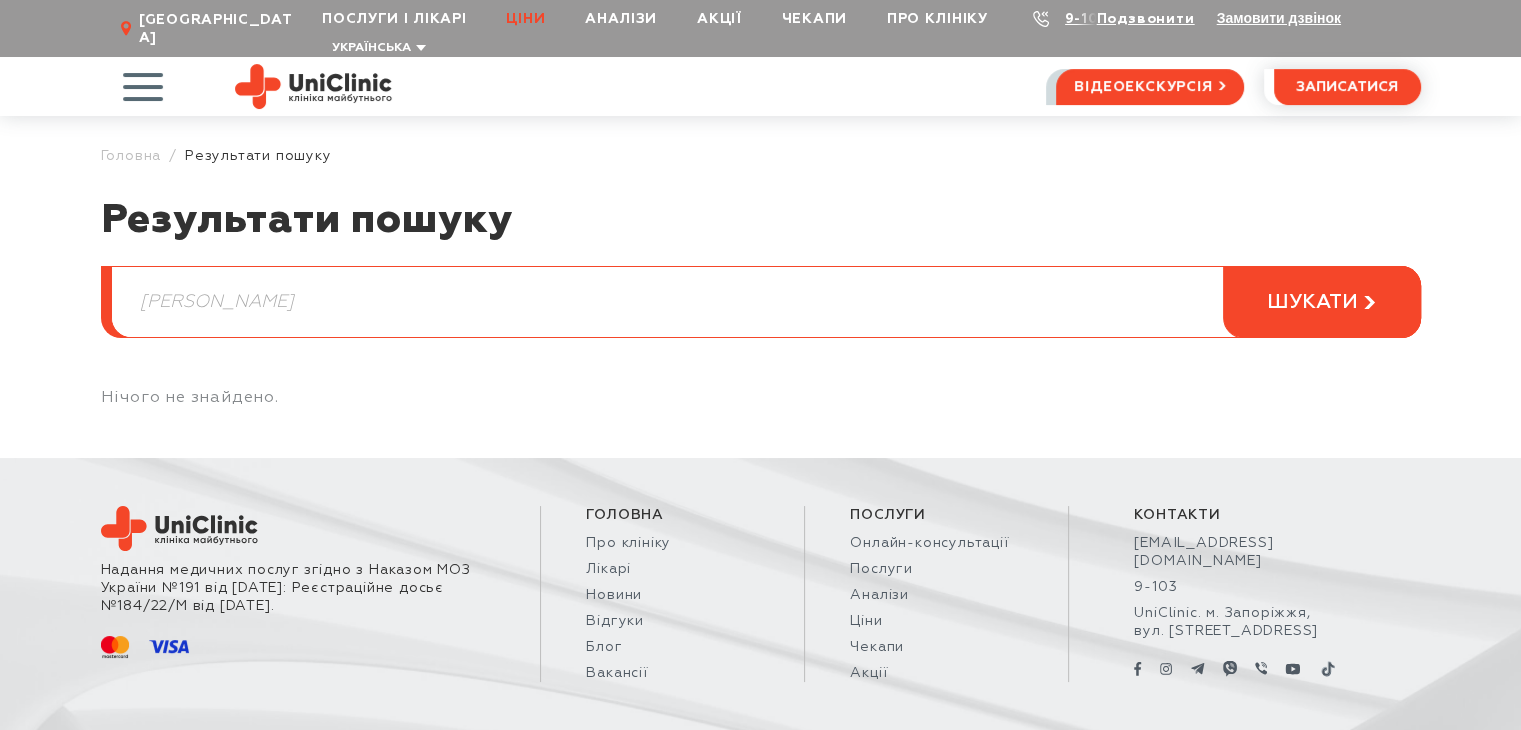 click on "Ціни" at bounding box center (525, 18) 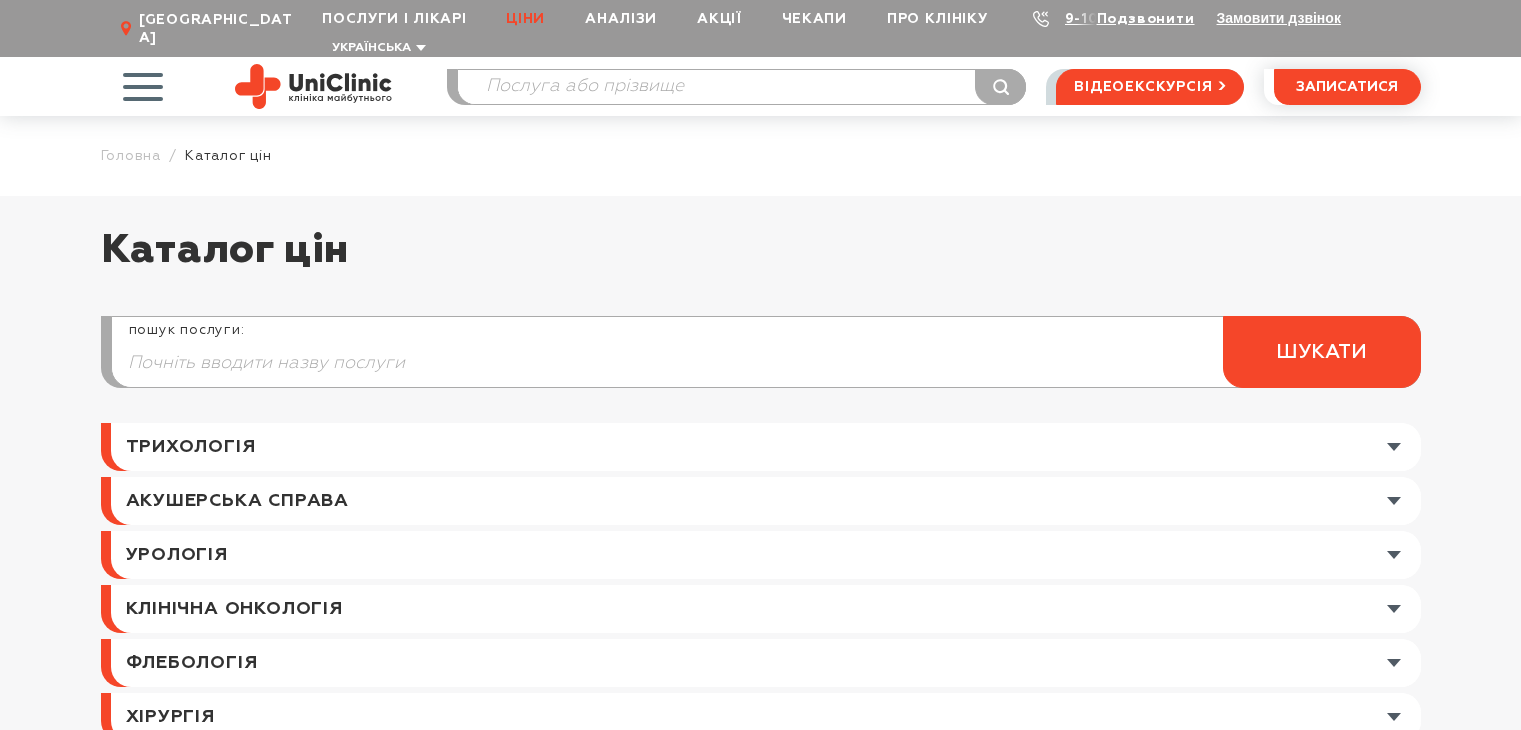 scroll, scrollTop: 0, scrollLeft: 0, axis: both 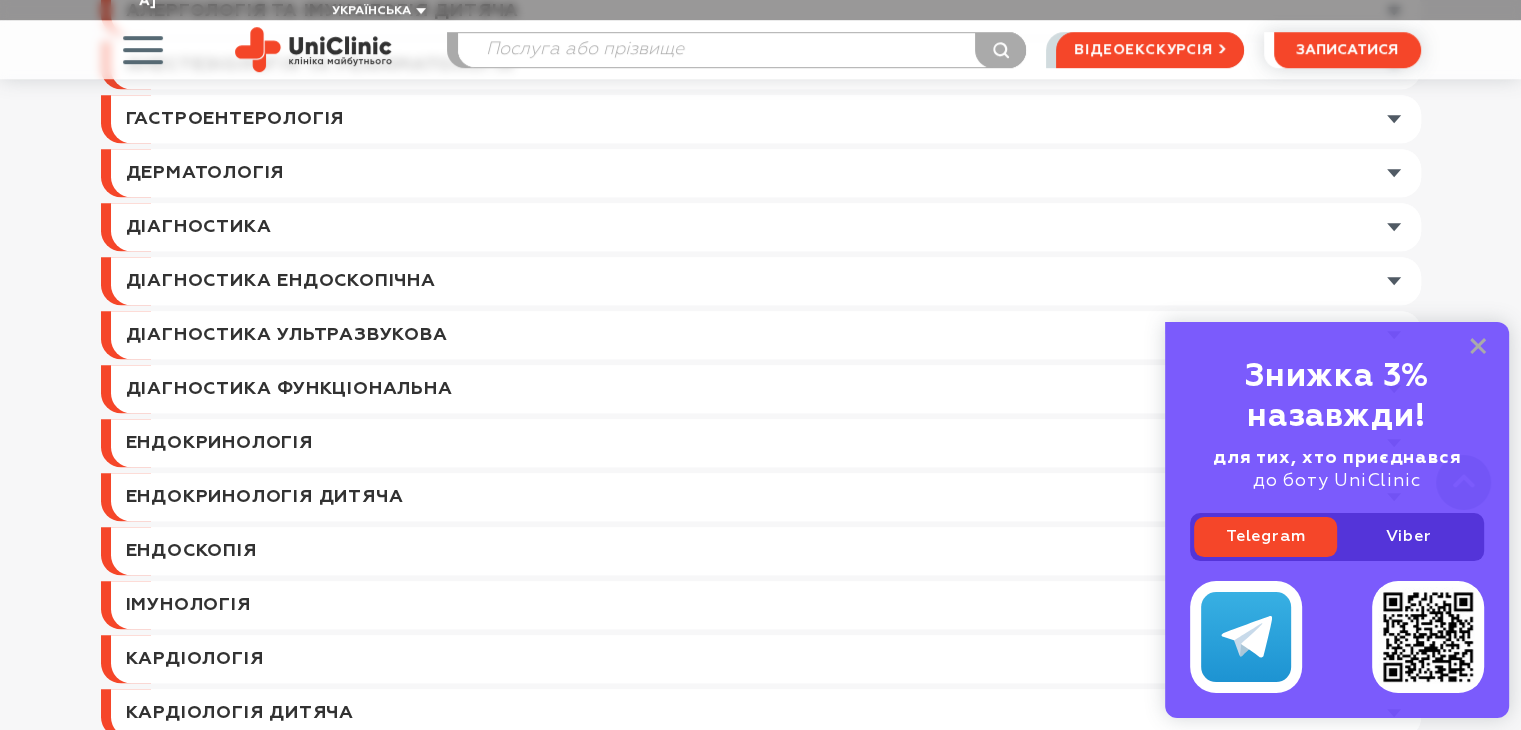 click at bounding box center (766, 443) 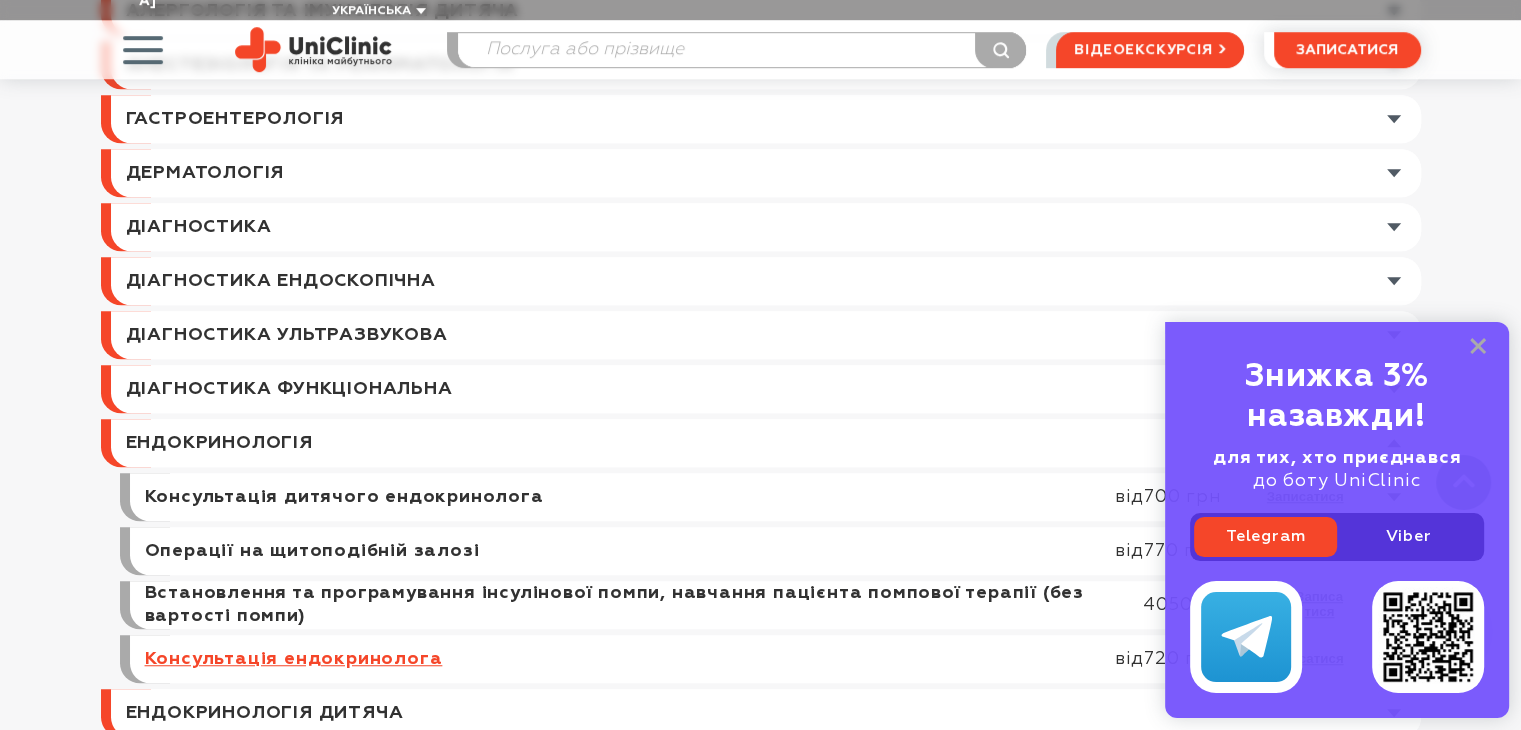 click on "Консультація ендокринолога" at bounding box center [294, 659] 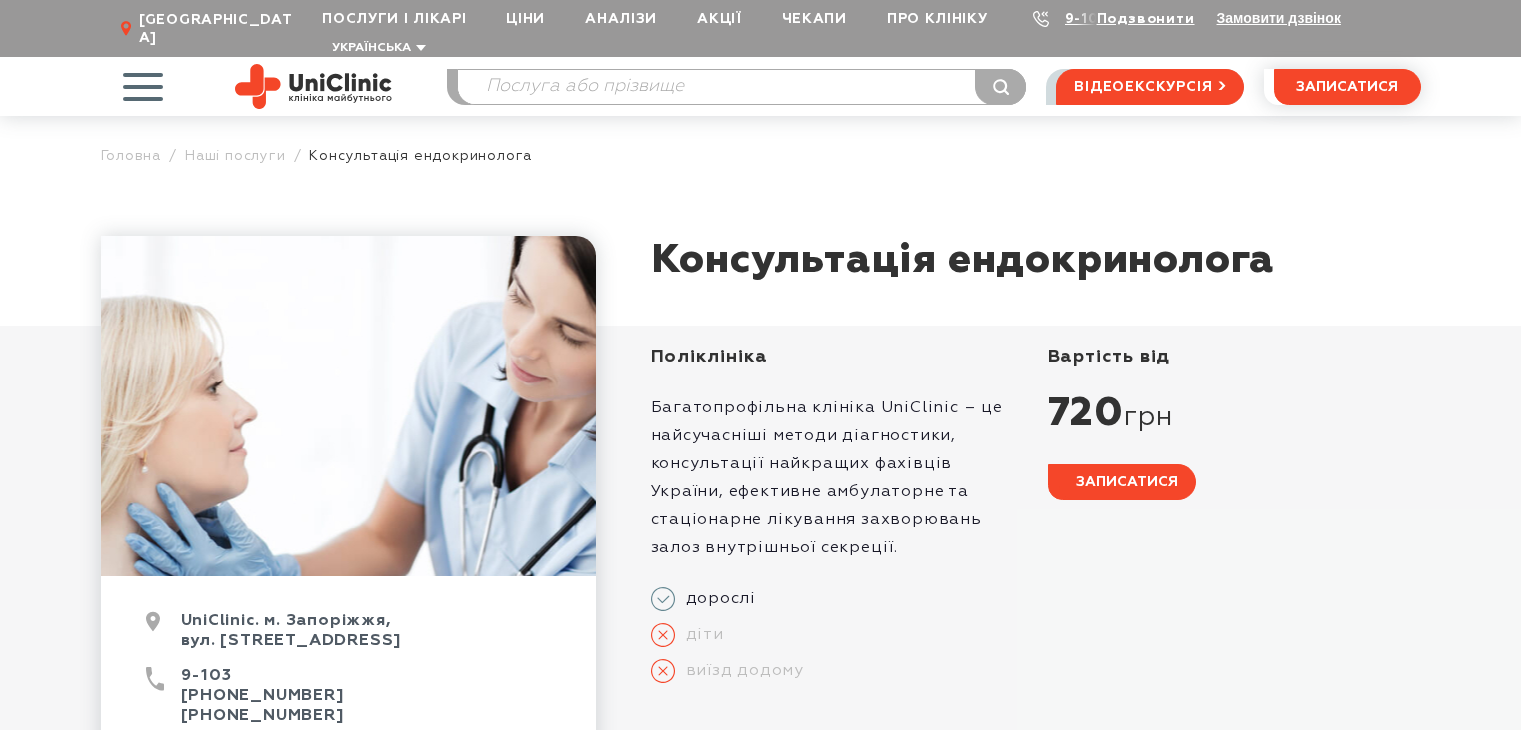 scroll, scrollTop: 0, scrollLeft: 0, axis: both 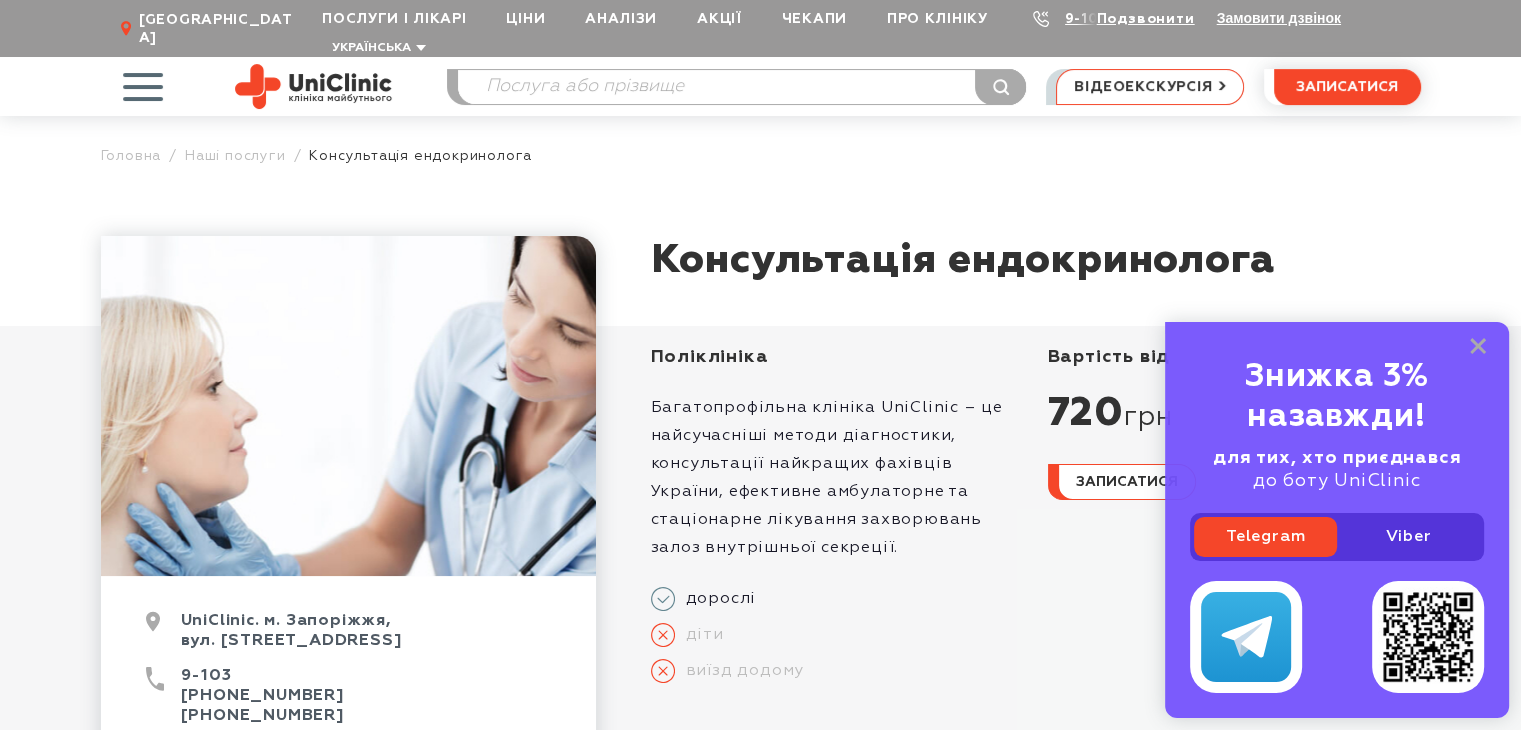 click on "відеоекскурсія" at bounding box center (1149, 87) 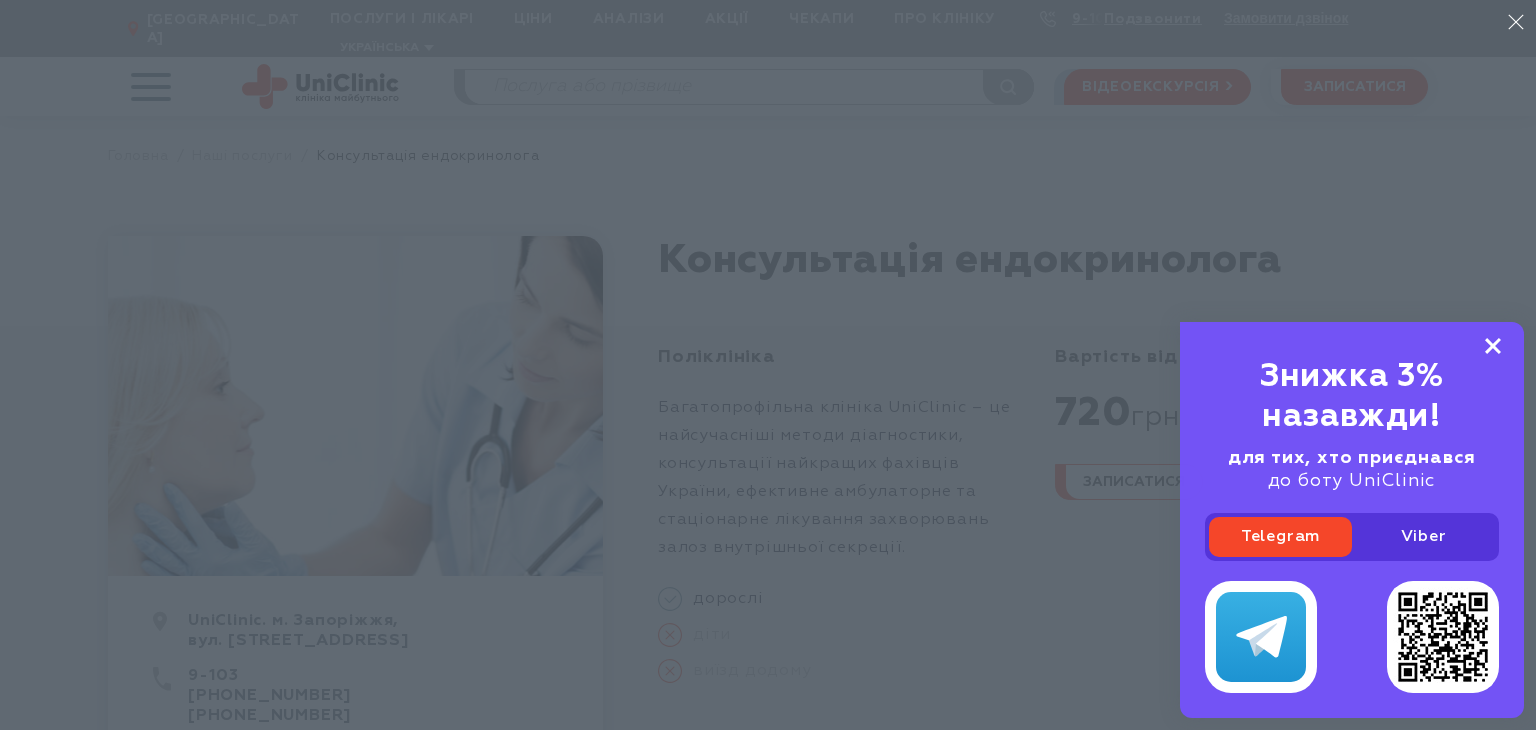 click 